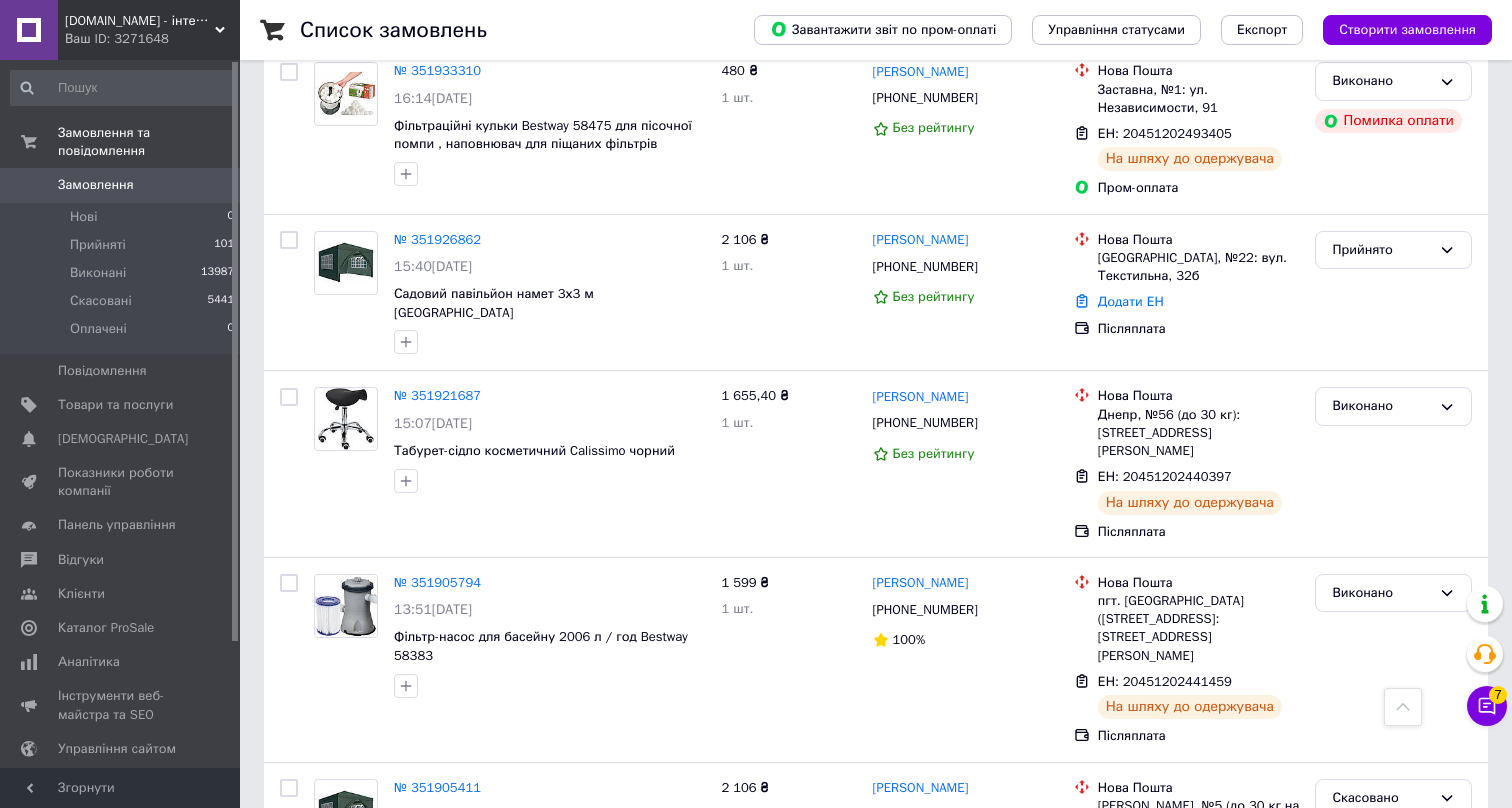 scroll, scrollTop: 1944, scrollLeft: 0, axis: vertical 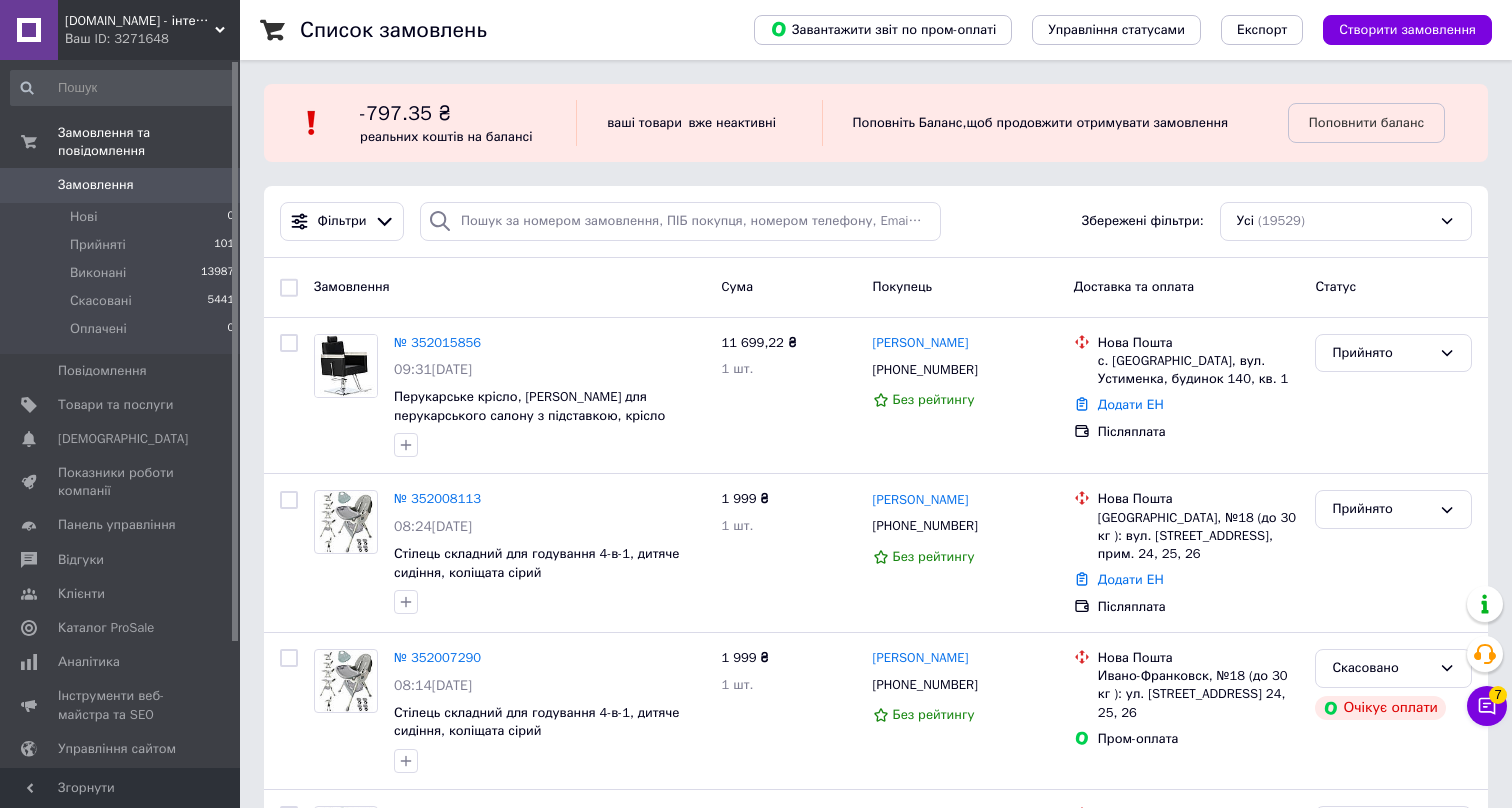 click on "Ваш ID: 3271648" at bounding box center (152, 39) 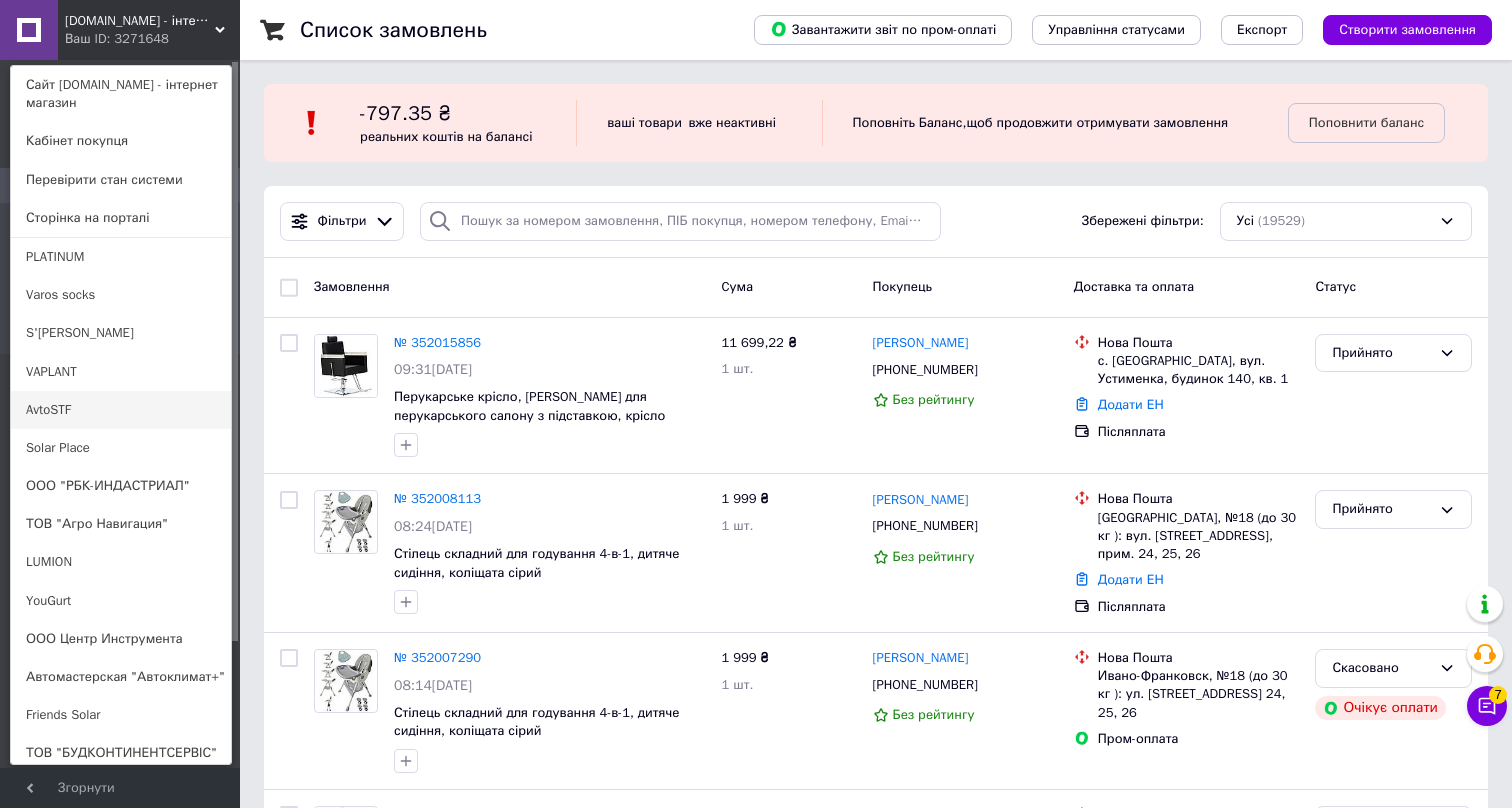 click on "AvtoSTF" at bounding box center (121, 410) 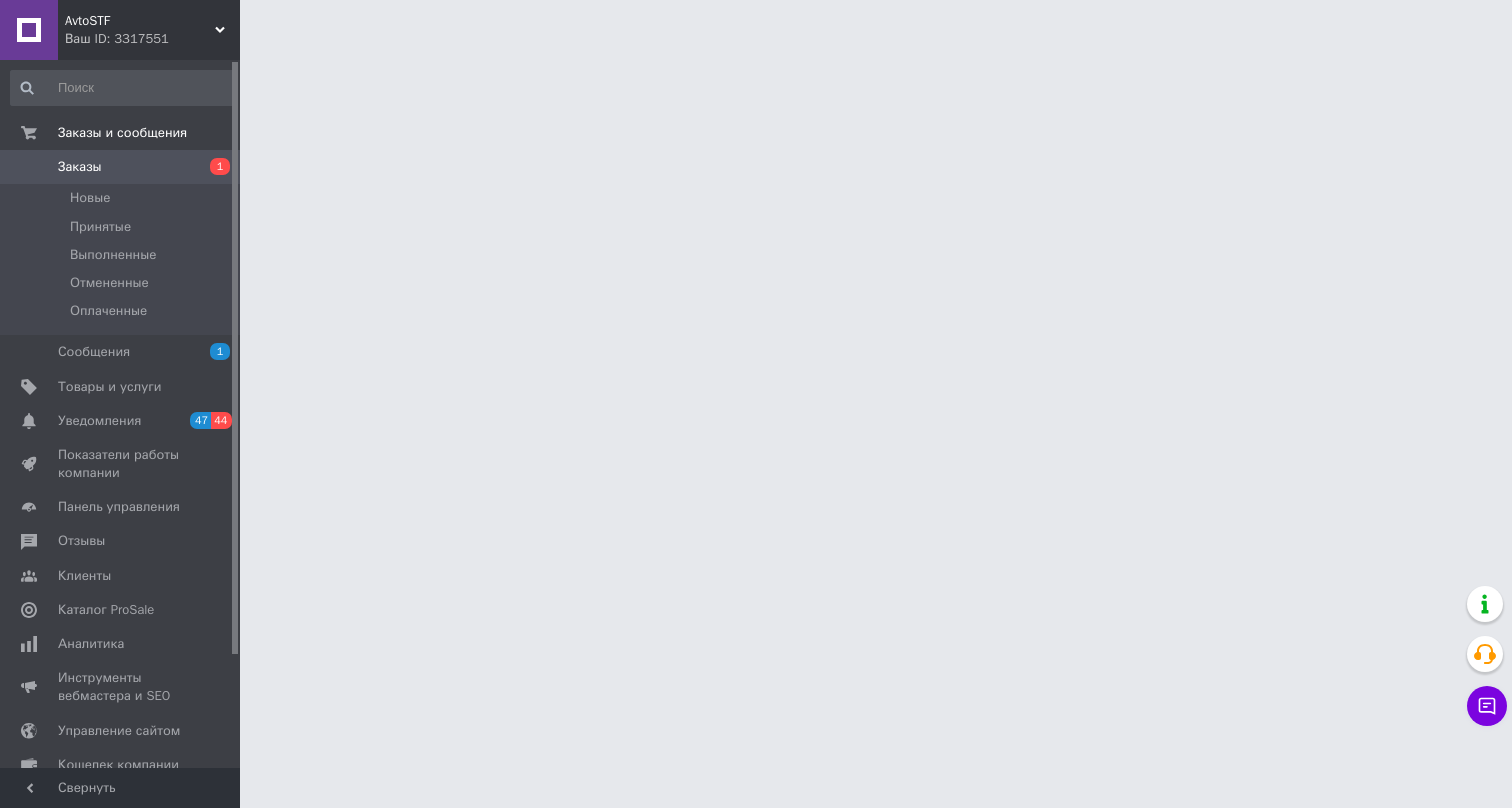 scroll, scrollTop: 0, scrollLeft: 0, axis: both 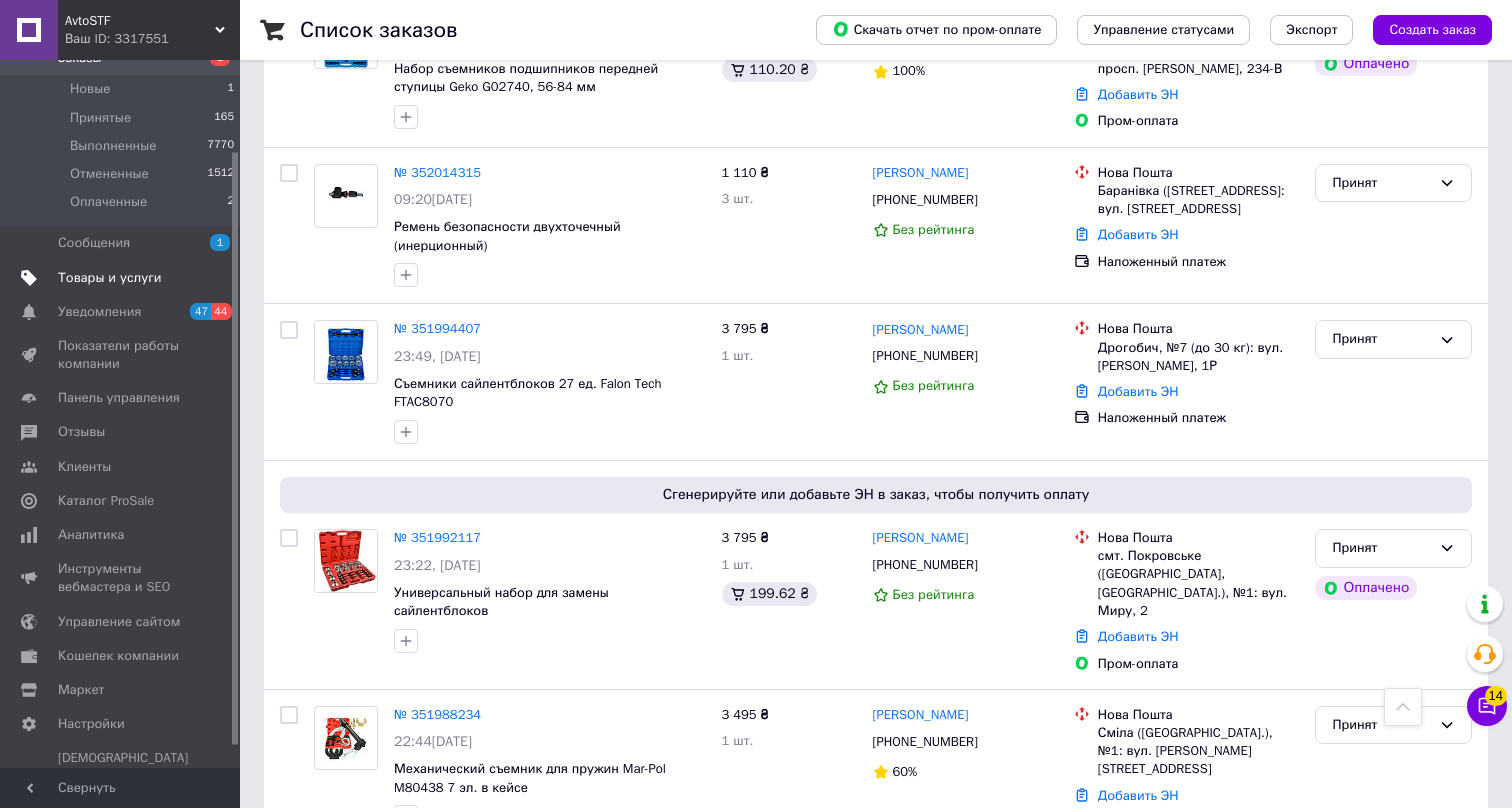 click on "Товары и услуги" at bounding box center [110, 278] 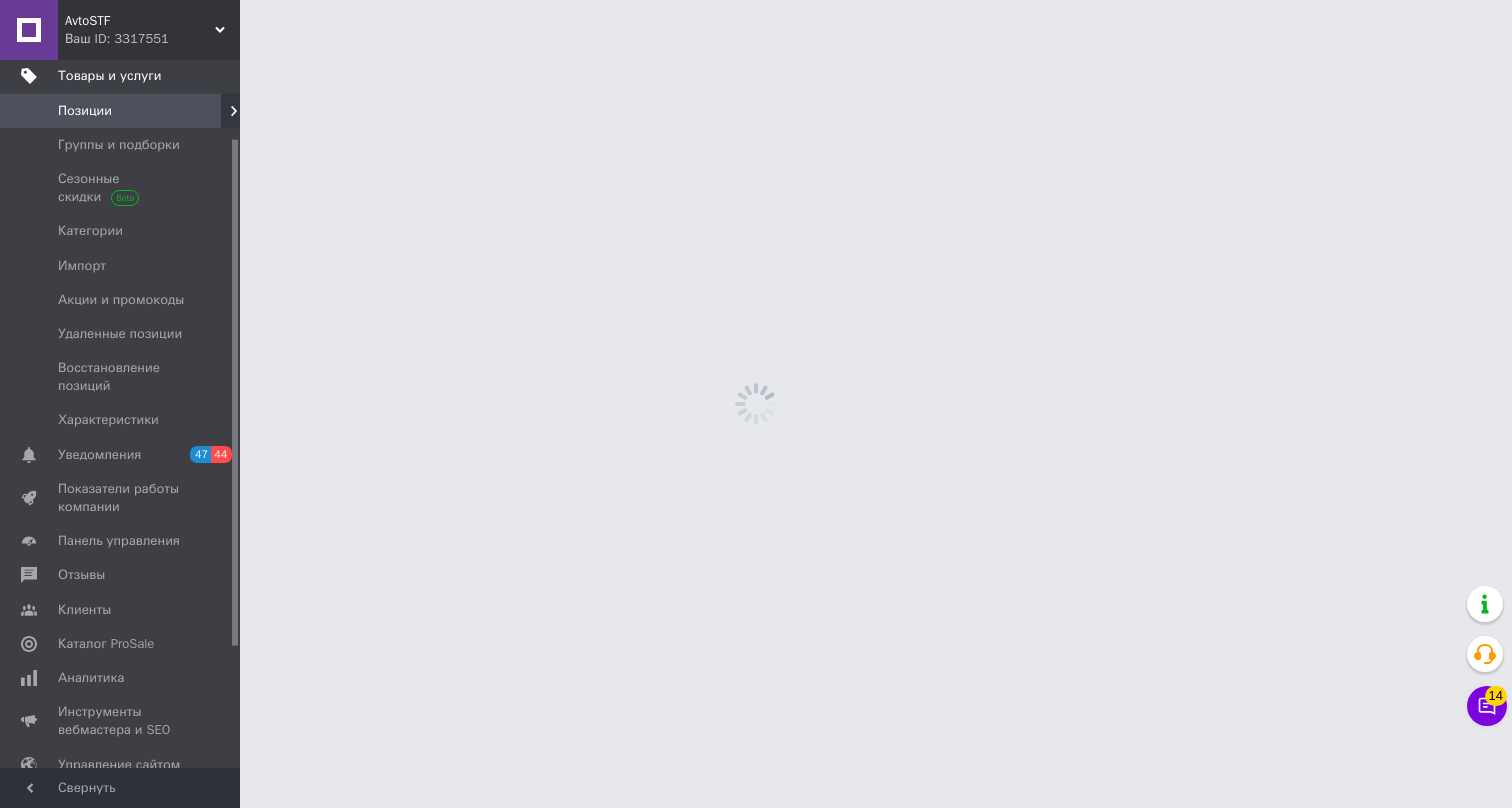 scroll, scrollTop: 0, scrollLeft: 0, axis: both 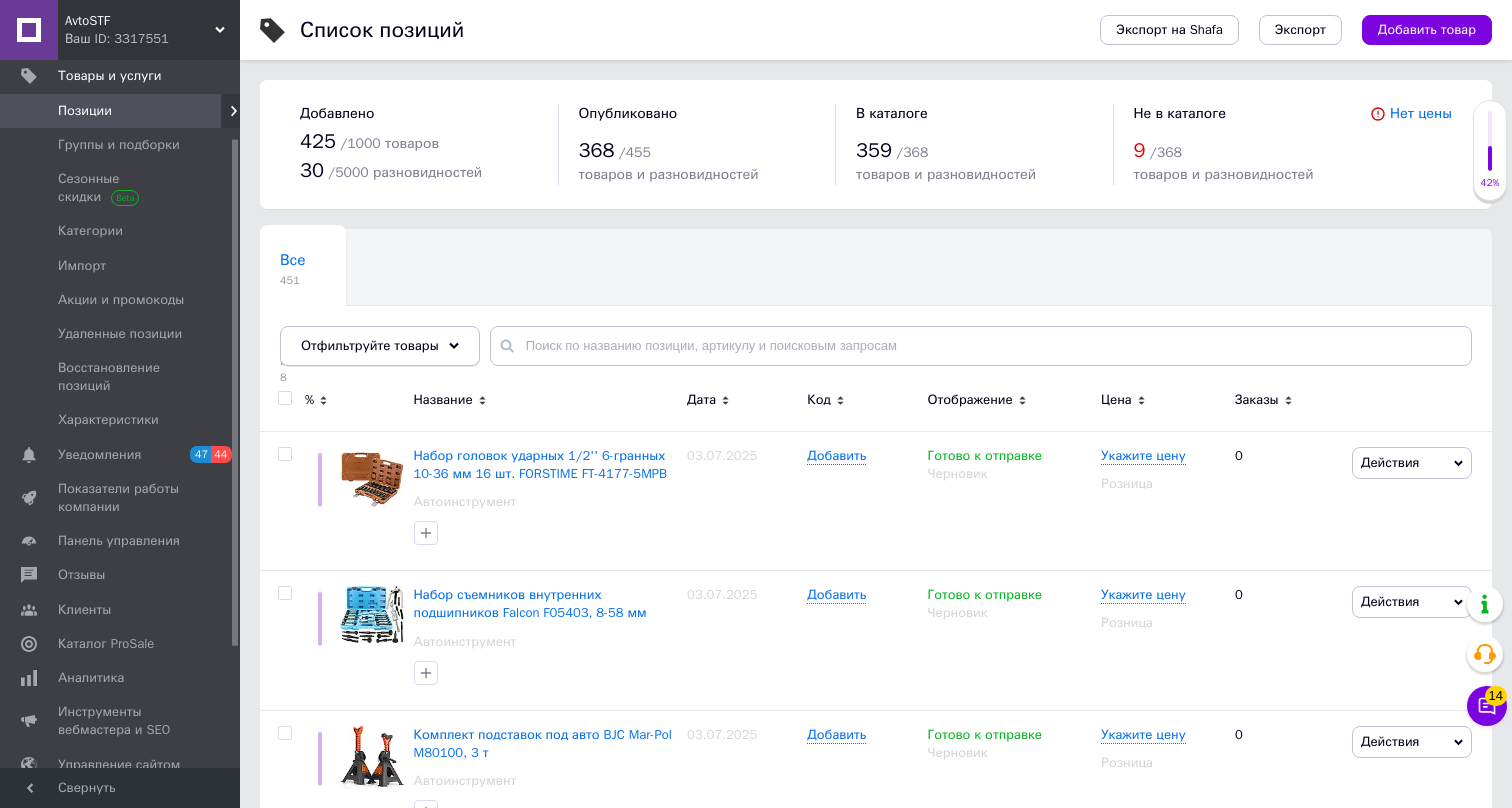 click on "Отфильтруйте товары" at bounding box center (370, 345) 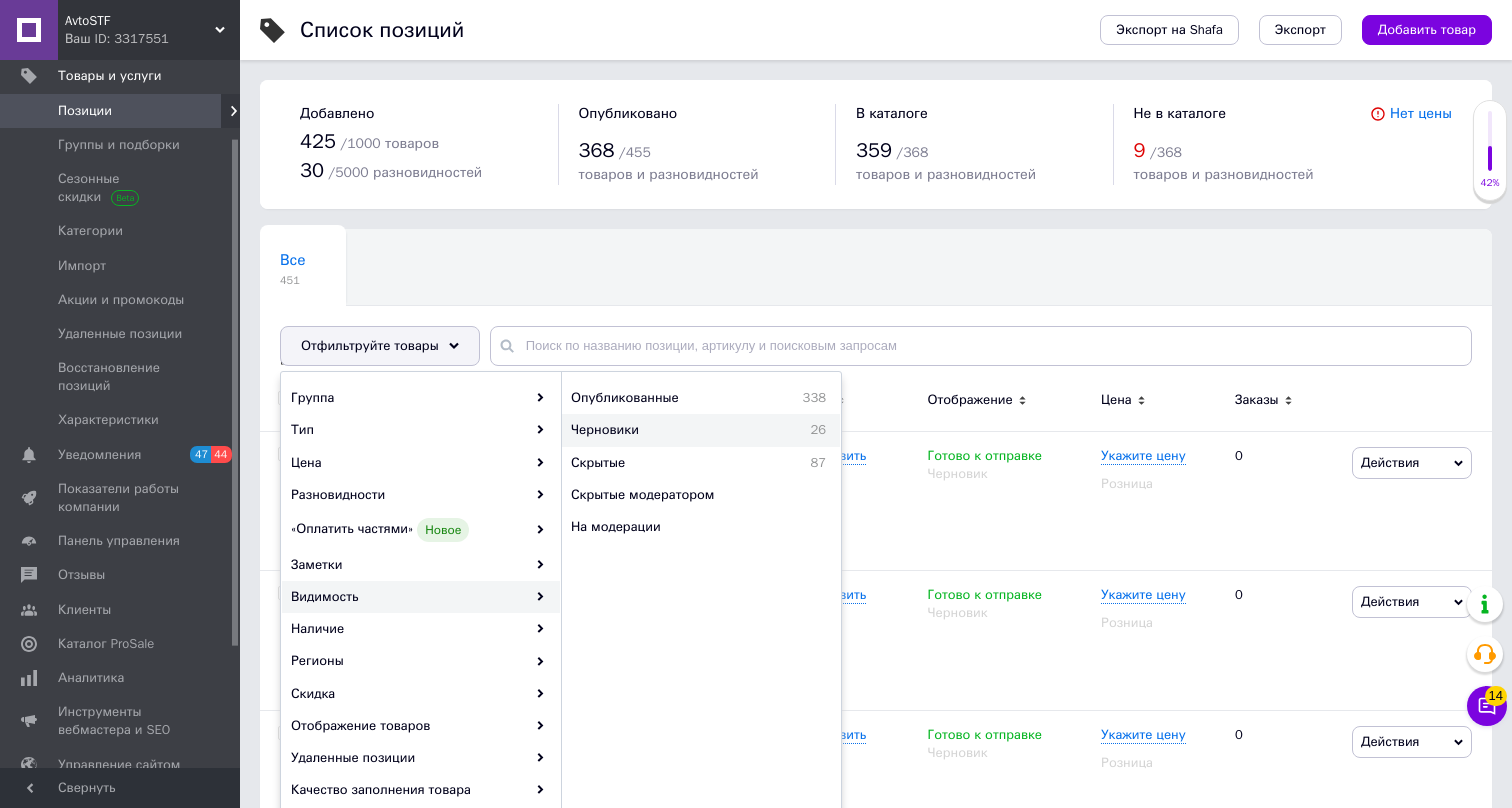 click on "Черновики" at bounding box center [663, 430] 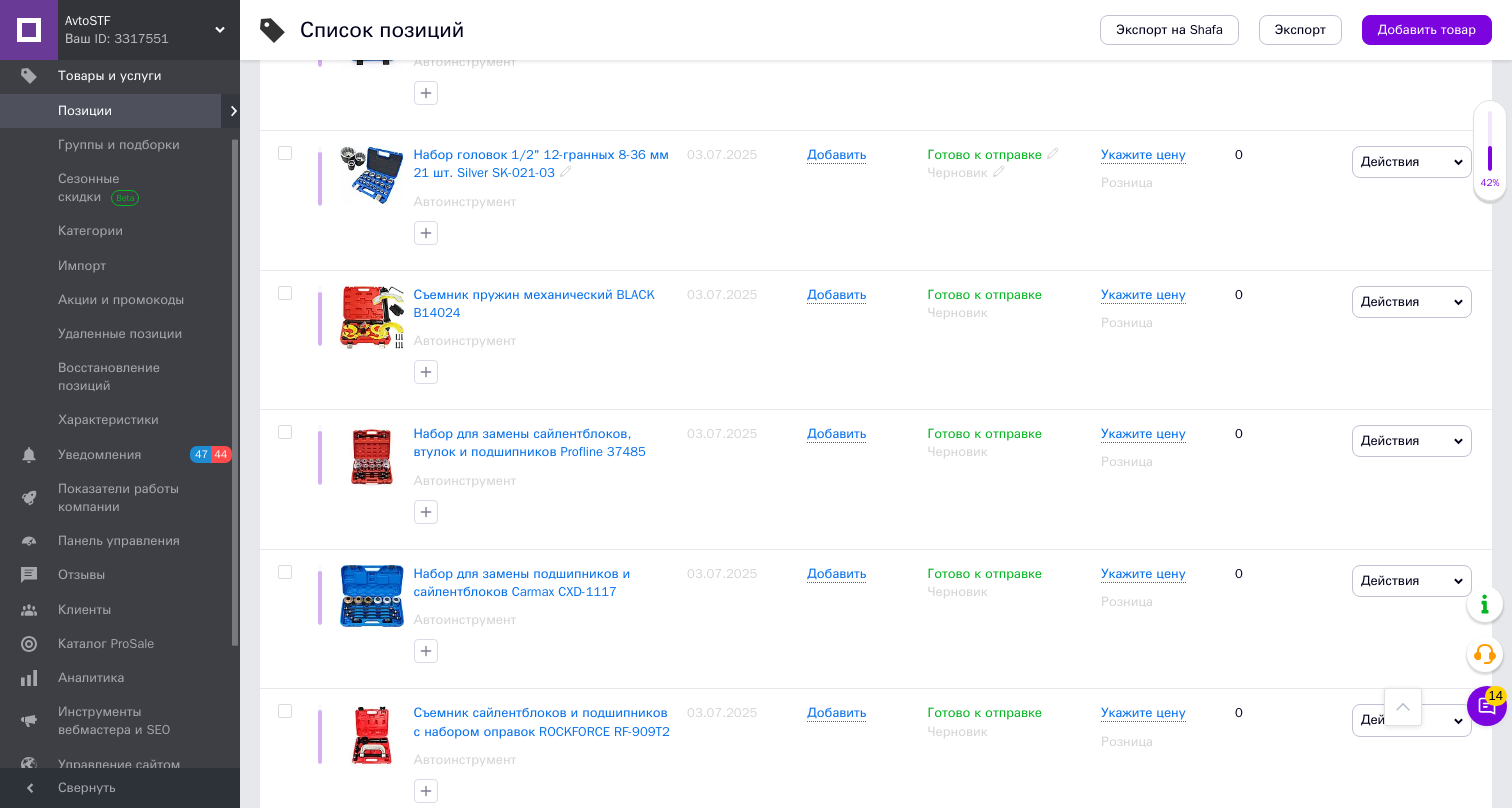 scroll, scrollTop: 3403, scrollLeft: 0, axis: vertical 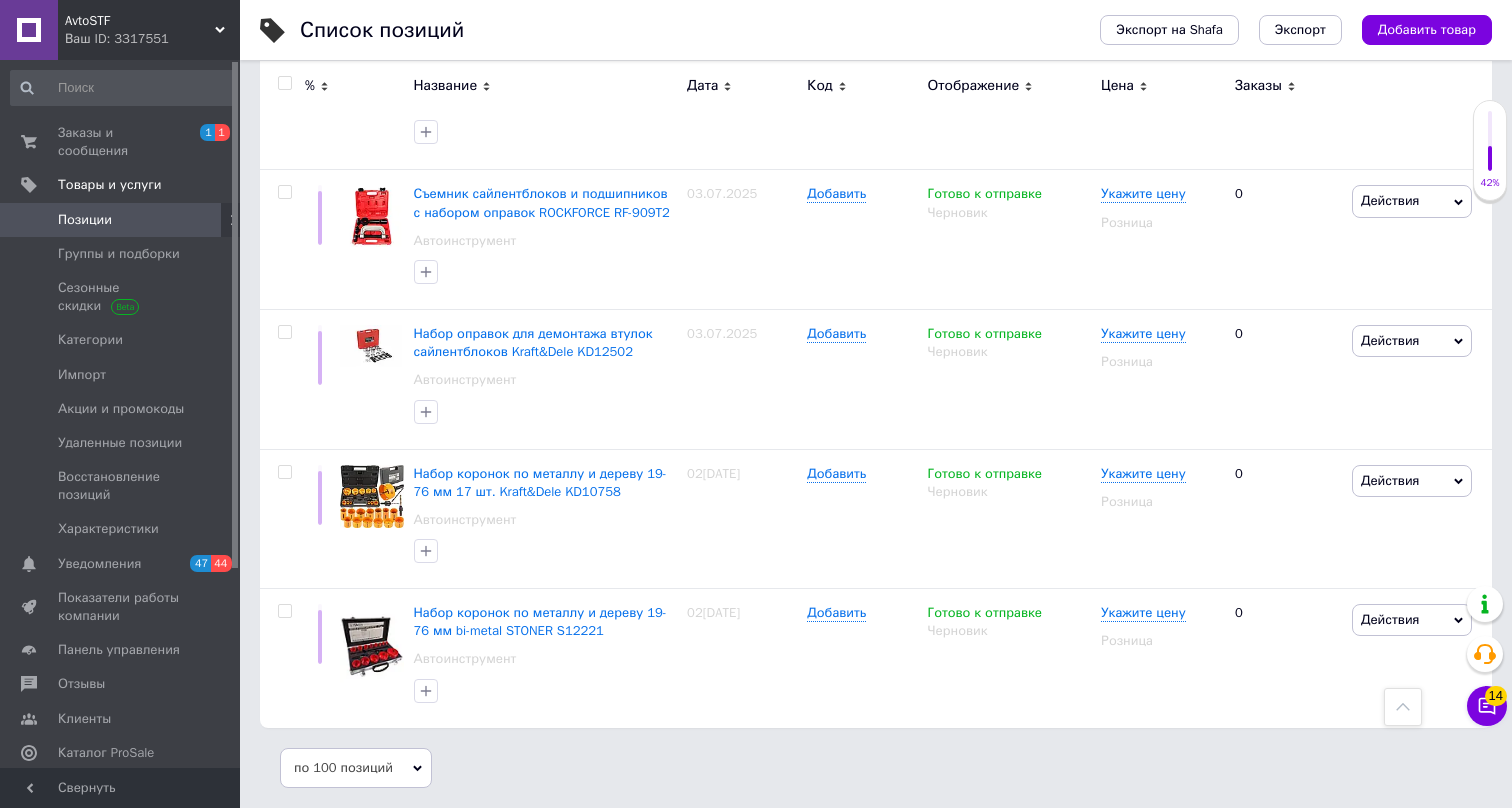 click on "Ваш ID: 3317551" at bounding box center (152, 39) 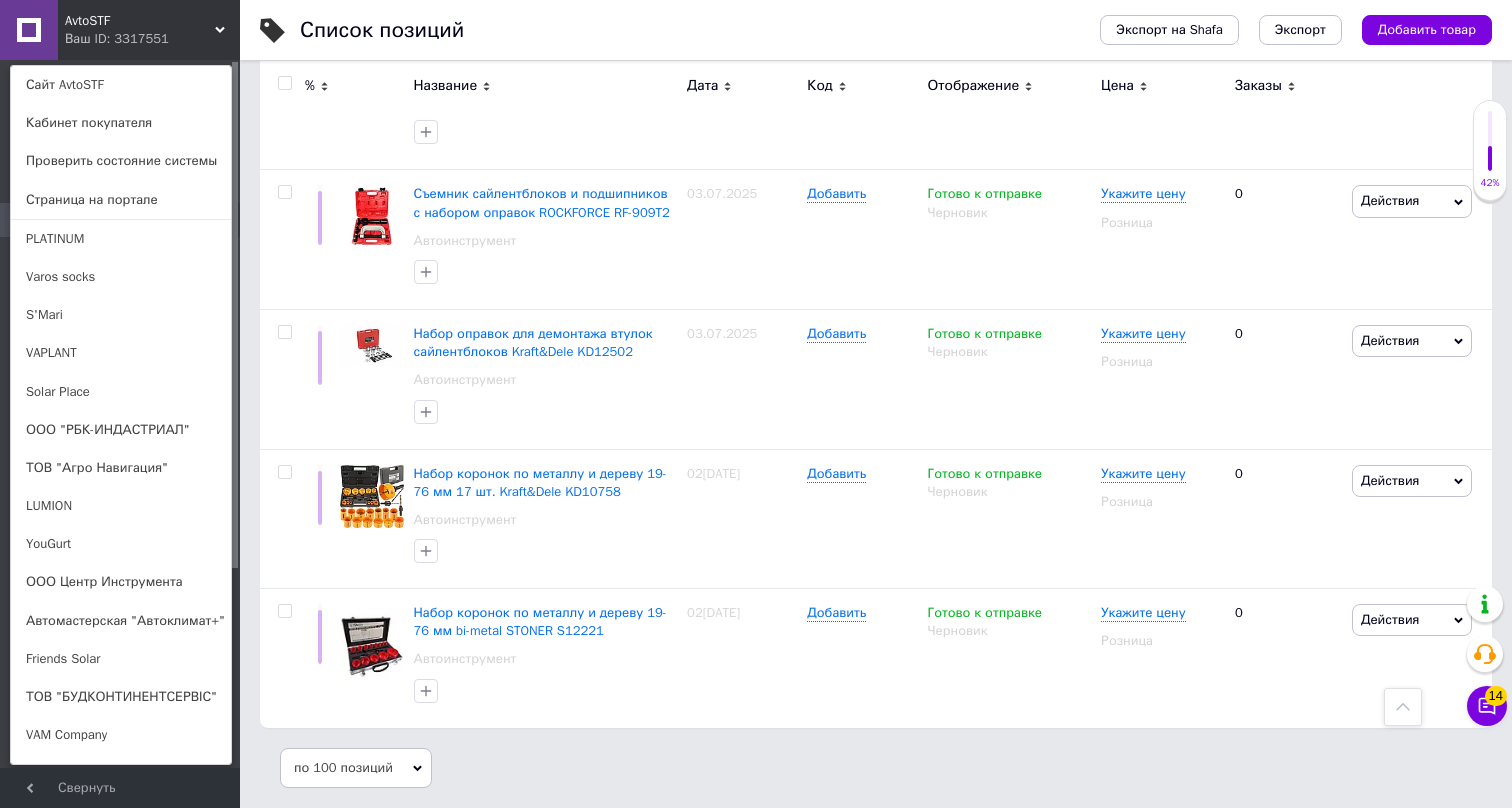 scroll, scrollTop: 3427, scrollLeft: 0, axis: vertical 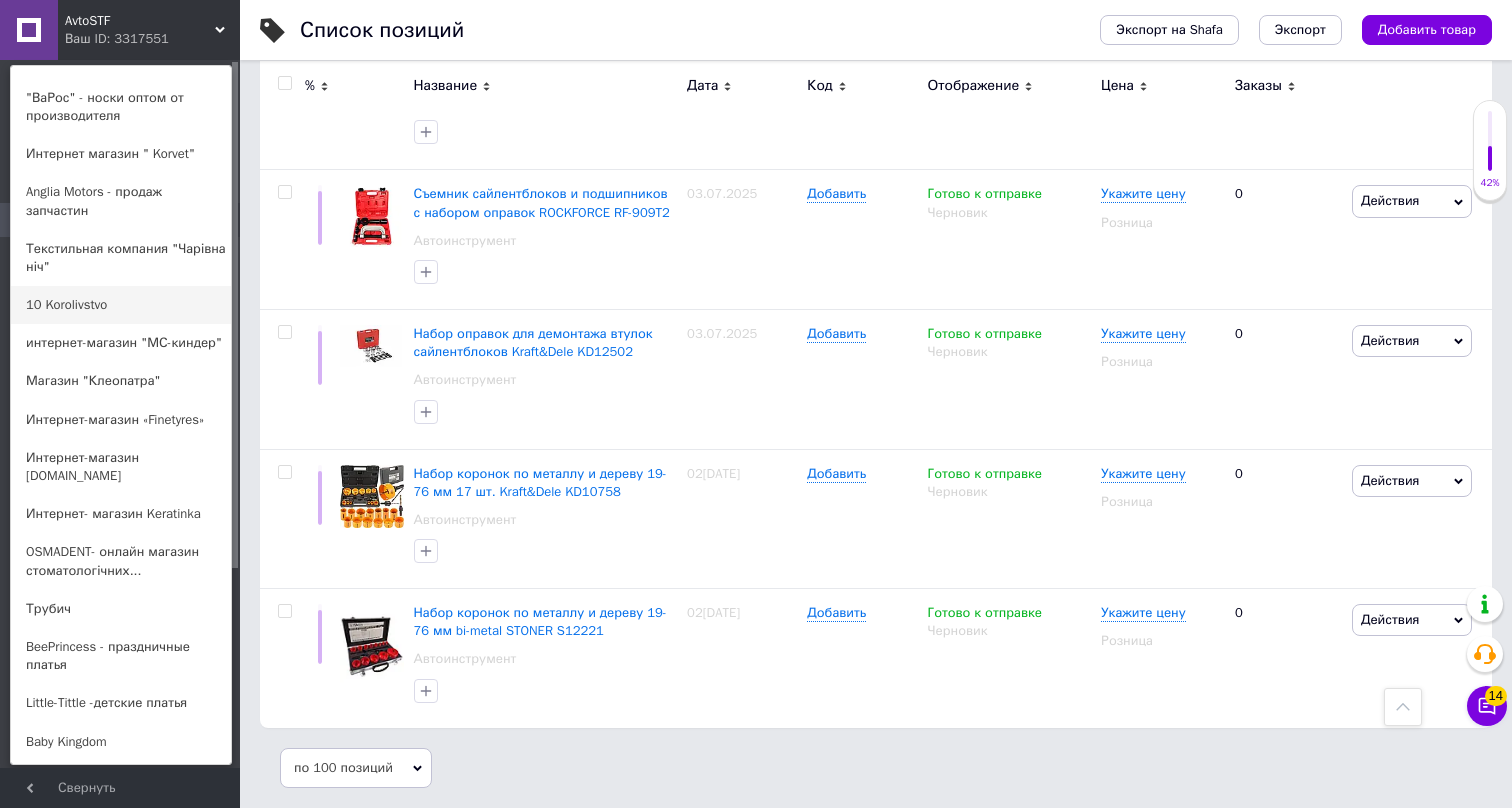 click on "10 Korolivstvo" at bounding box center (121, 305) 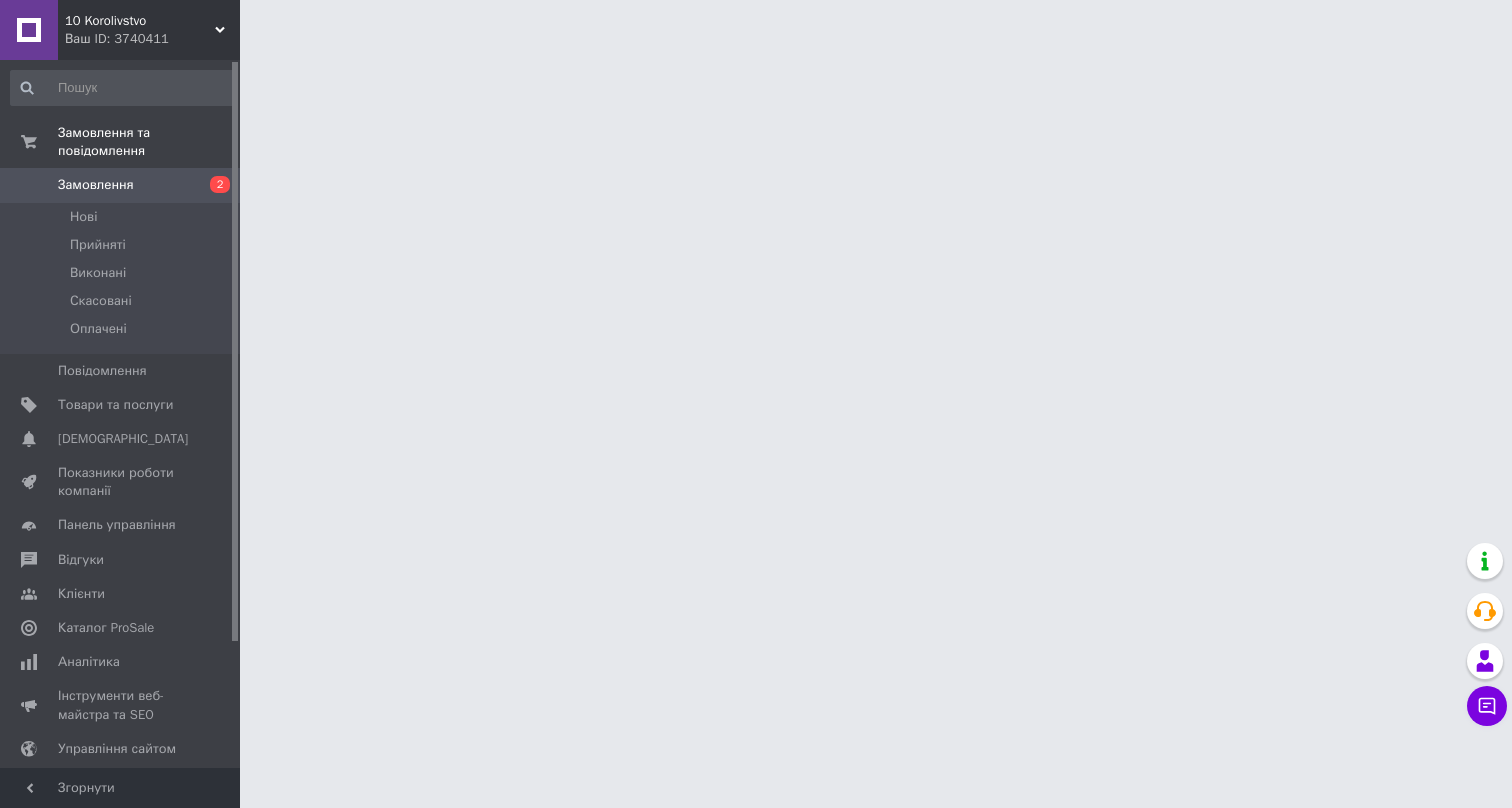 scroll, scrollTop: 0, scrollLeft: 0, axis: both 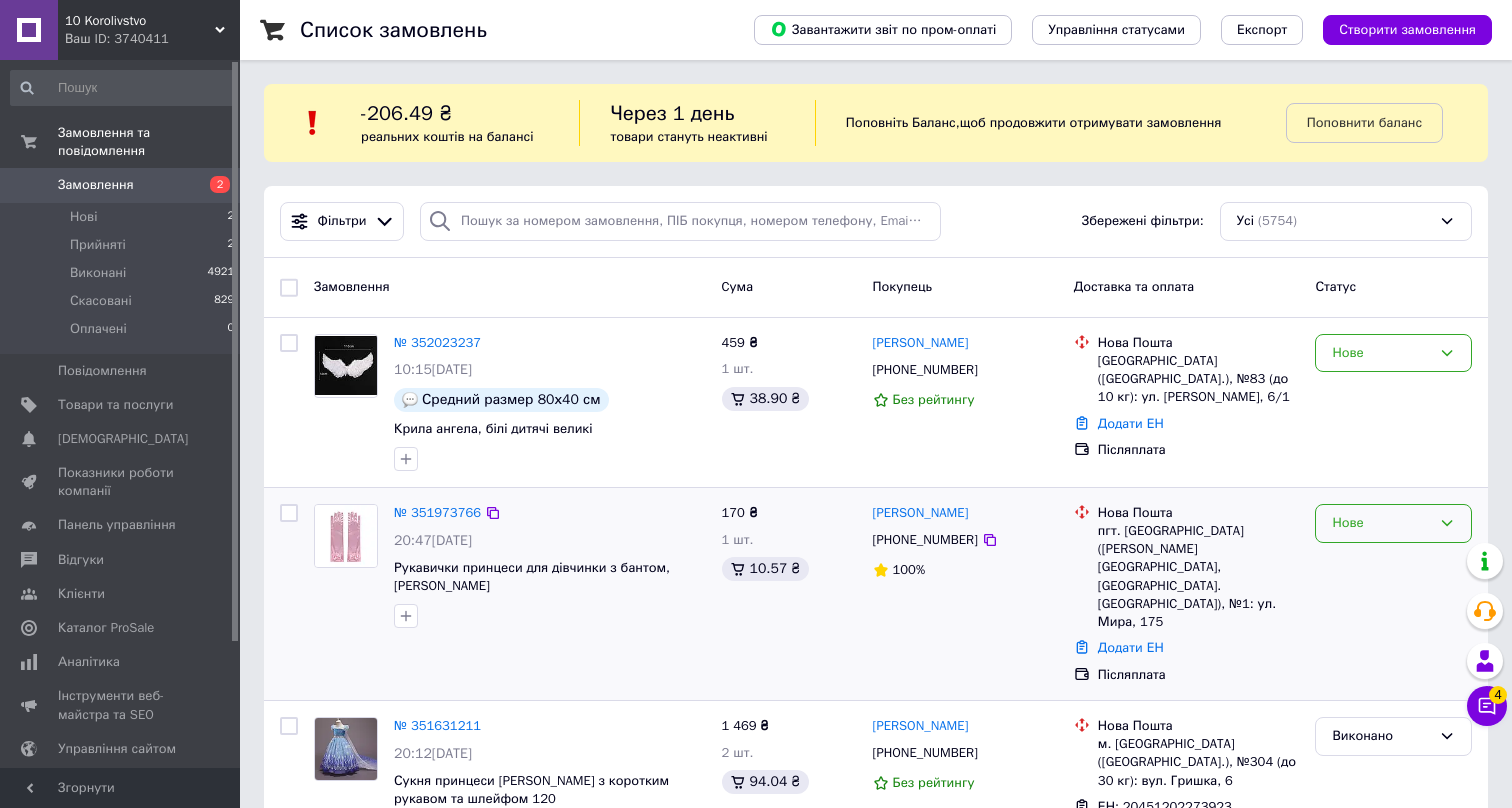click on "Нове" at bounding box center (1381, 523) 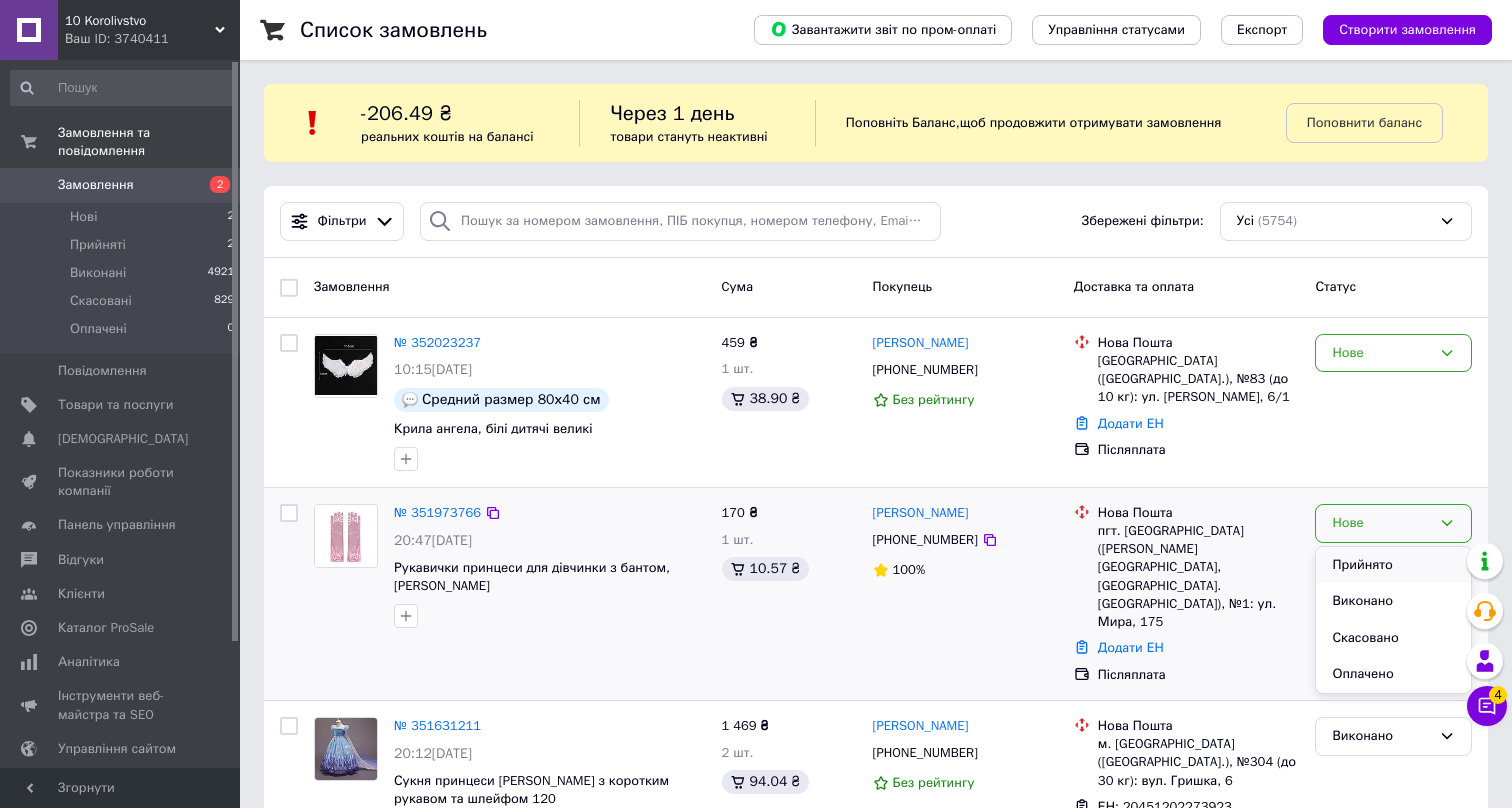 click on "Прийнято" at bounding box center [1393, 565] 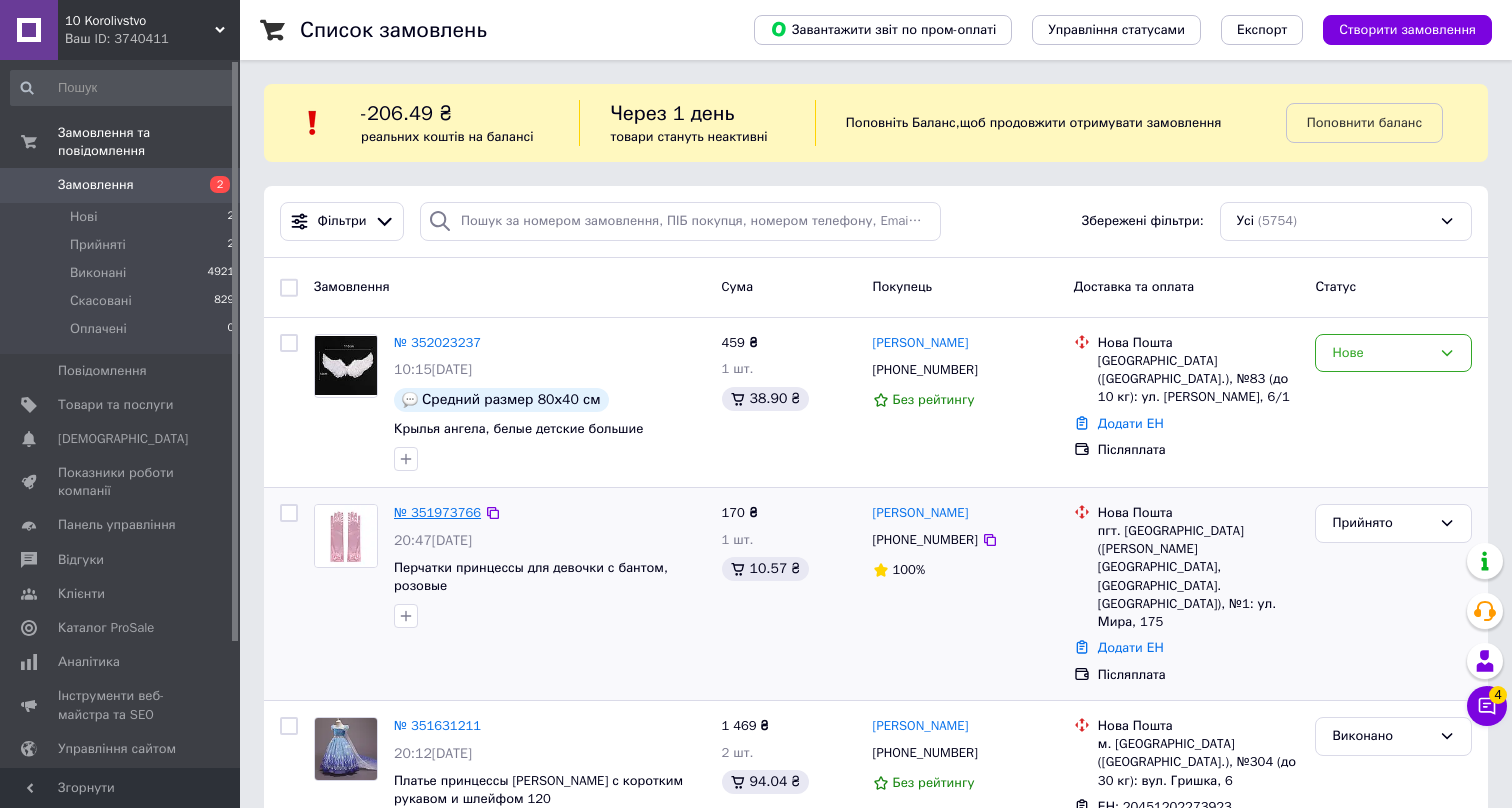 click on "№ 351973766" at bounding box center [437, 512] 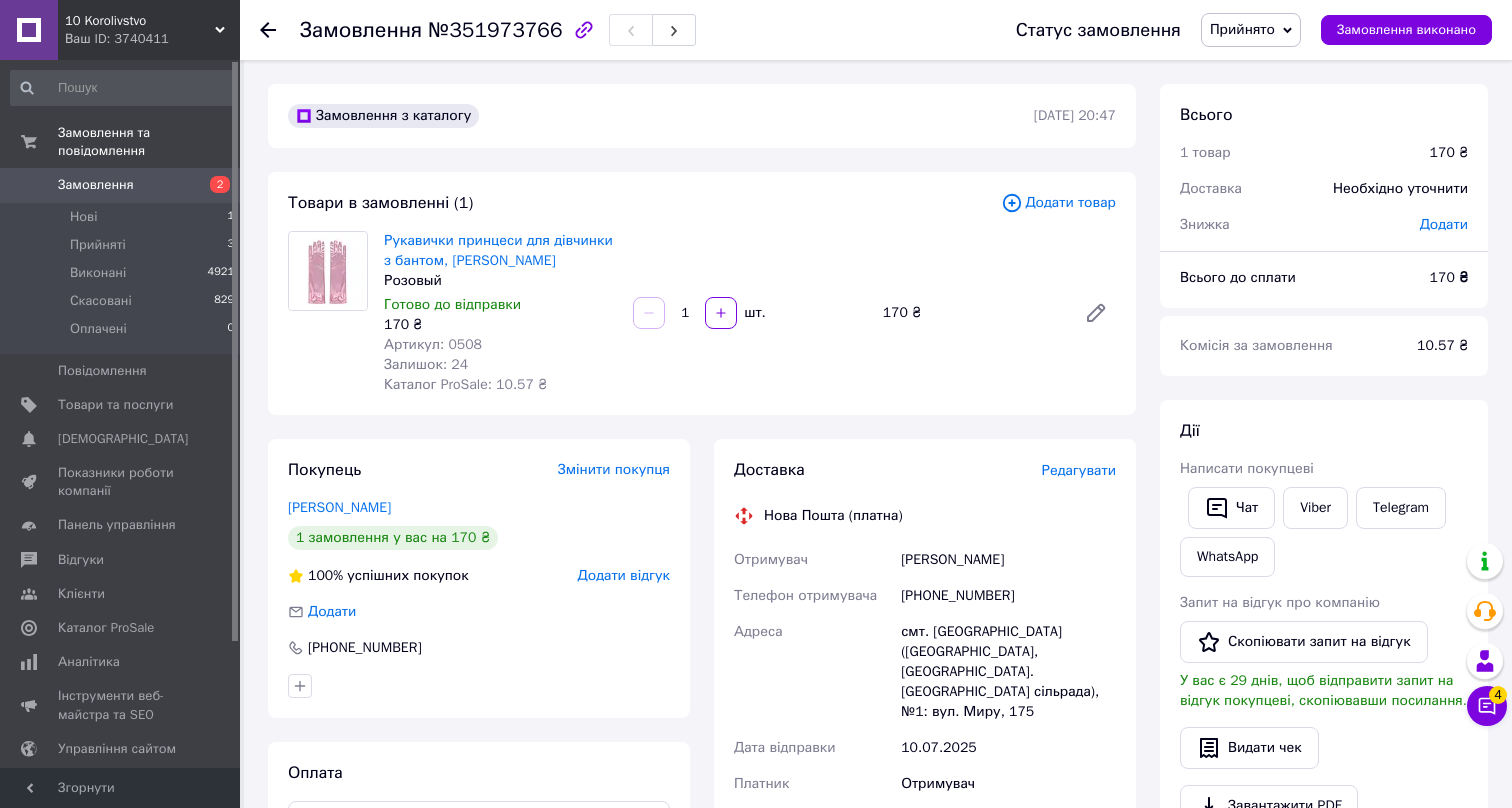click on "Замовлення" at bounding box center (121, 185) 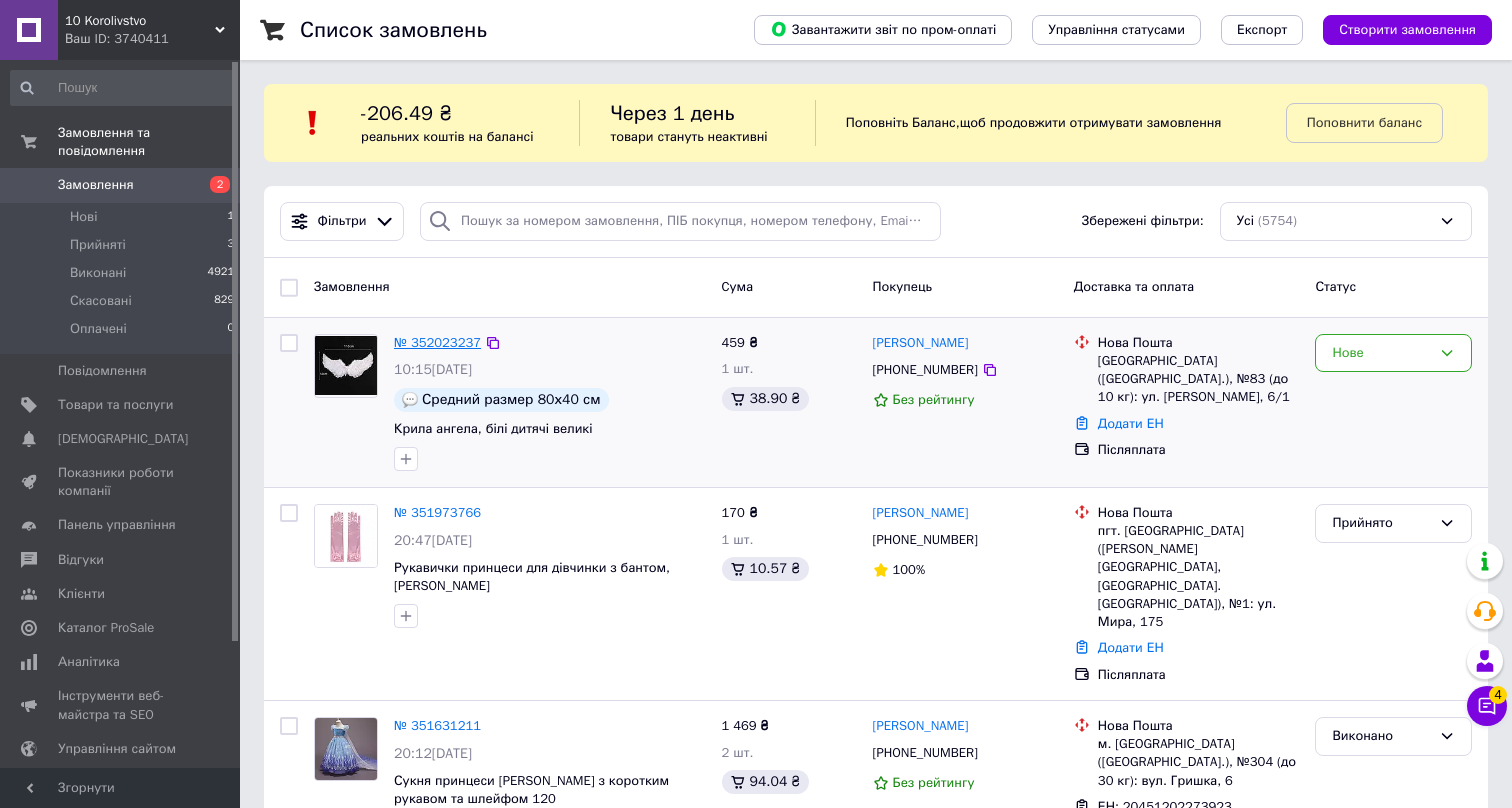click on "№ 352023237" at bounding box center [437, 342] 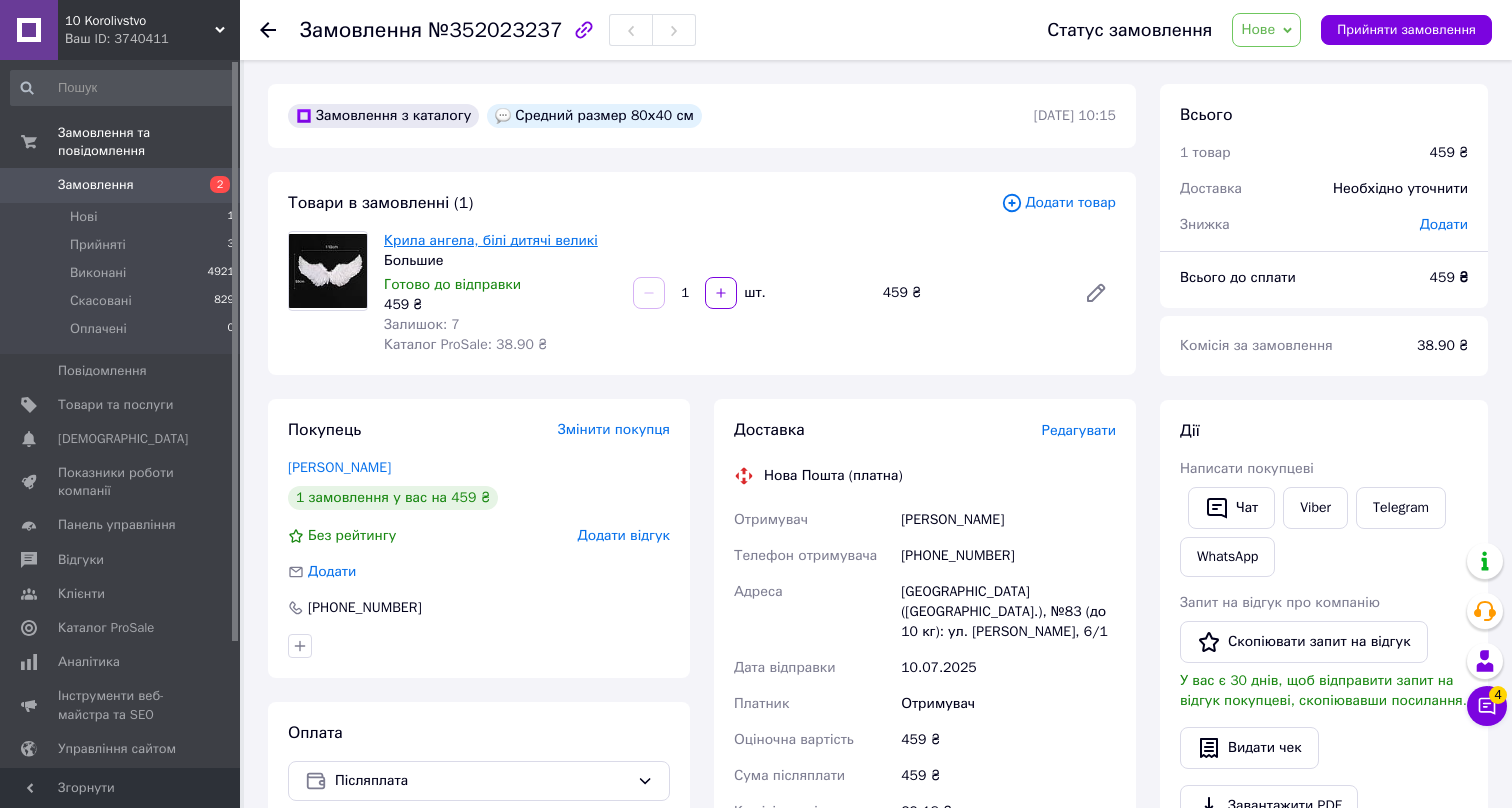 click on "Крила ангела, білі дитячі великі" at bounding box center [491, 240] 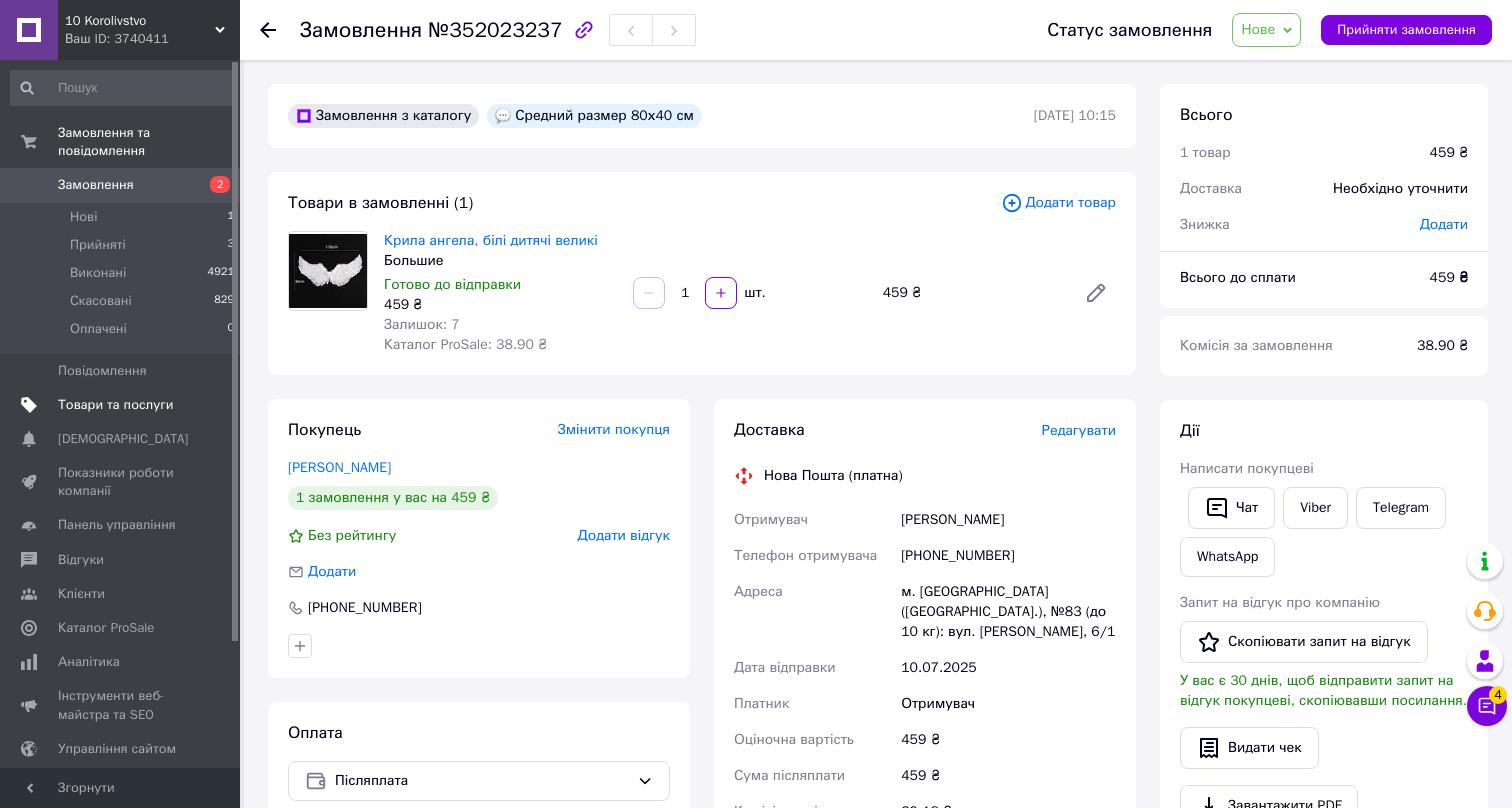 click on "Товари та послуги" at bounding box center [115, 405] 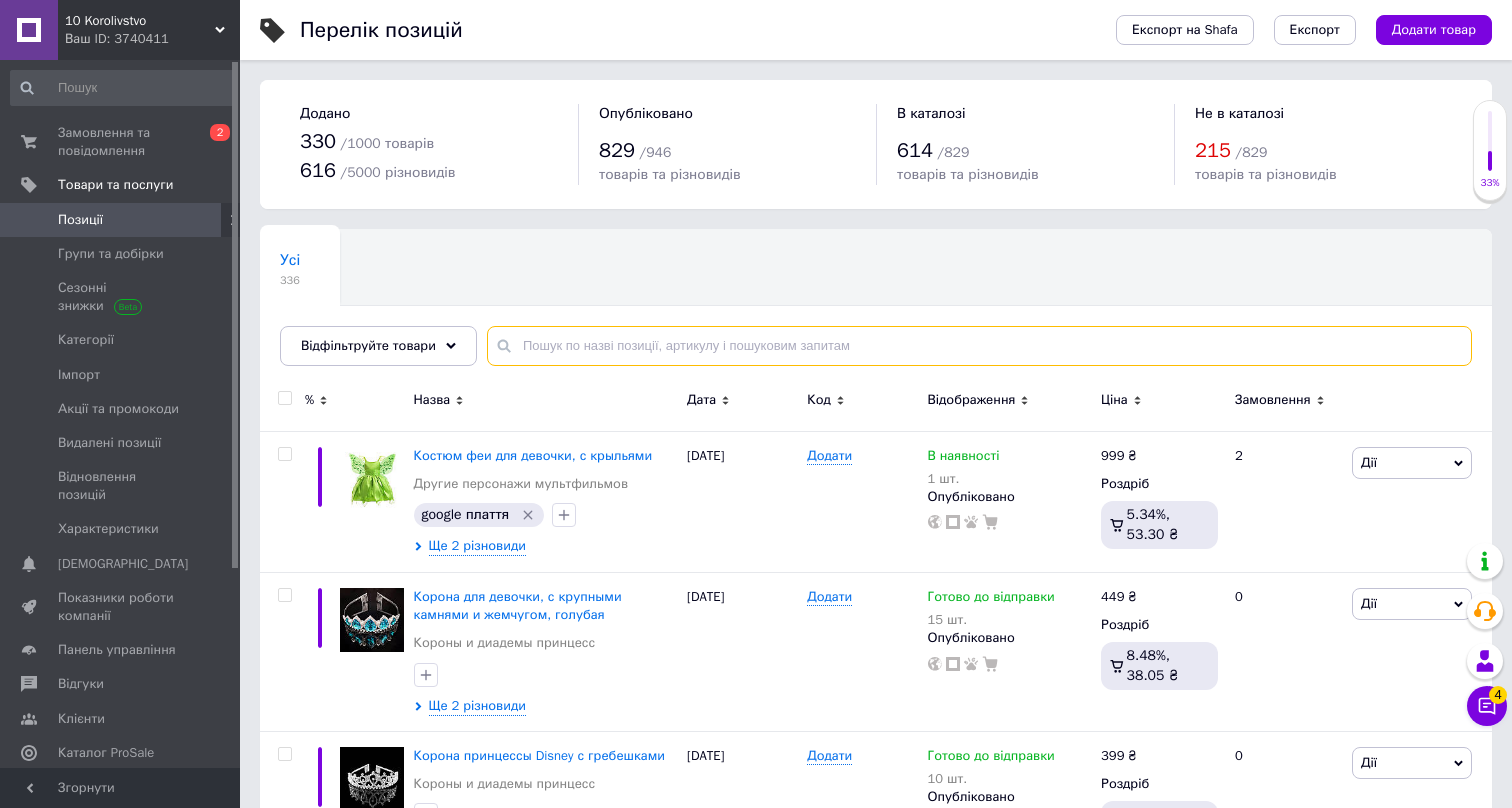 click at bounding box center [979, 346] 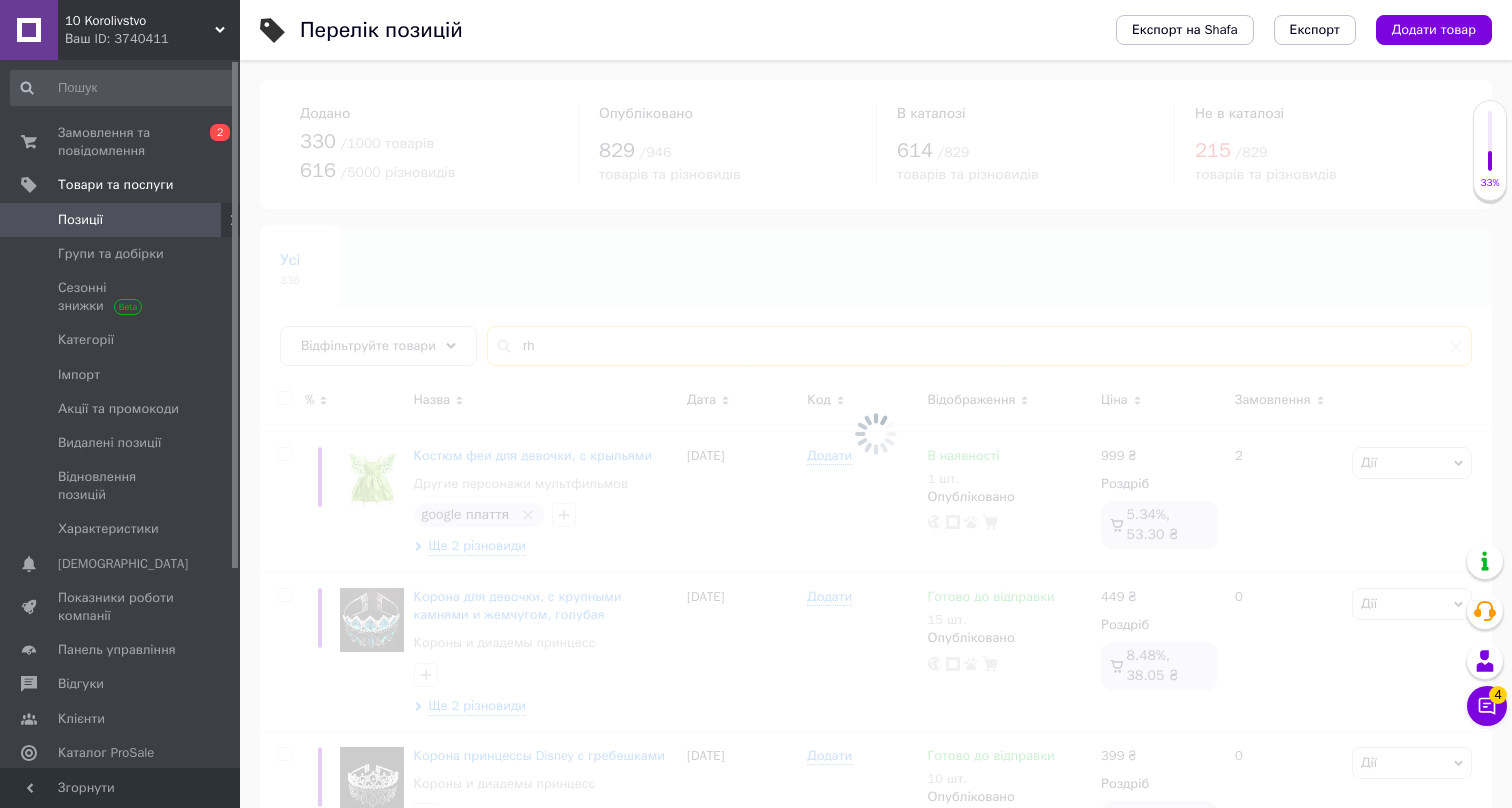 type on "r" 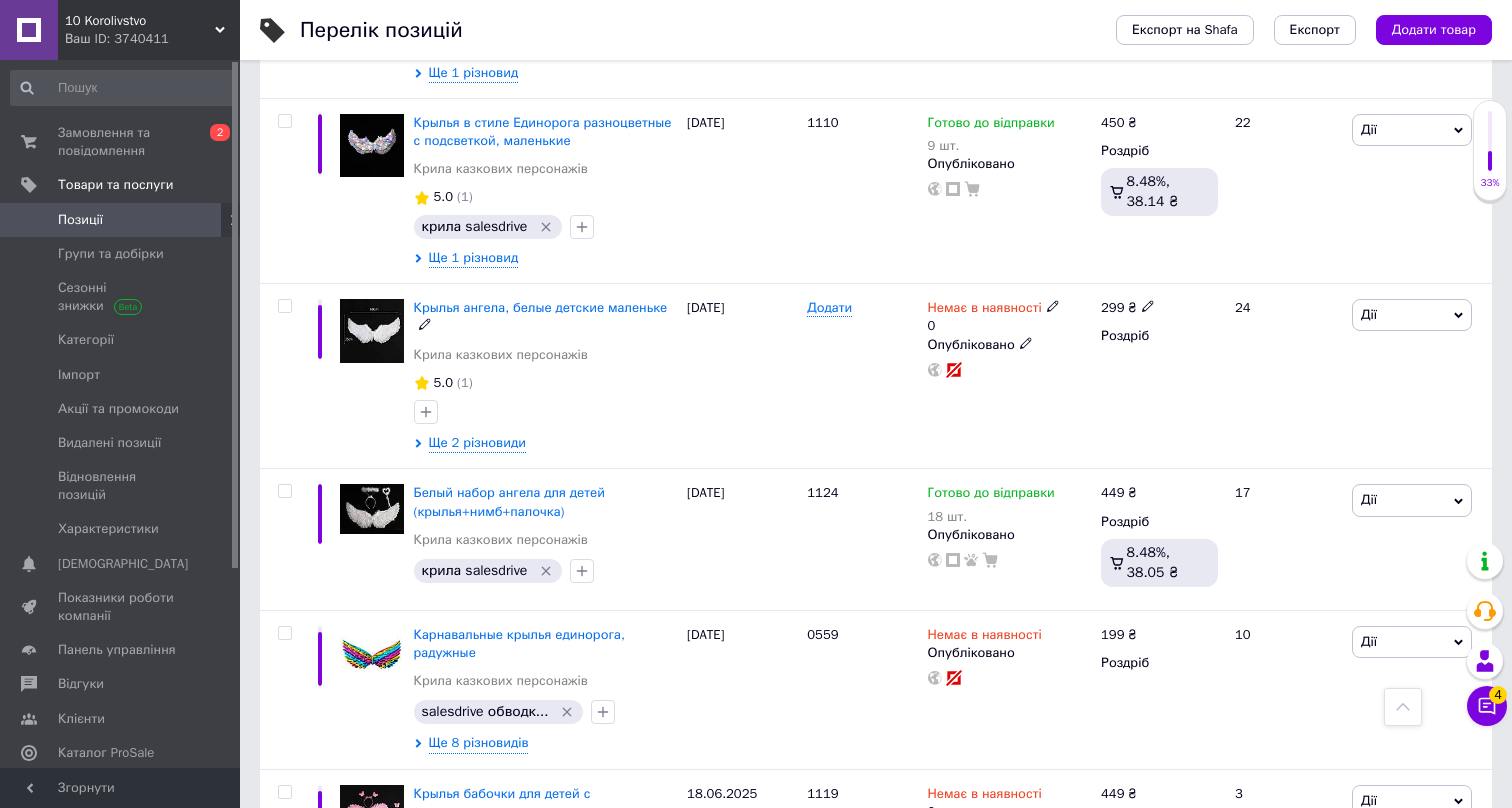scroll, scrollTop: 1182, scrollLeft: 0, axis: vertical 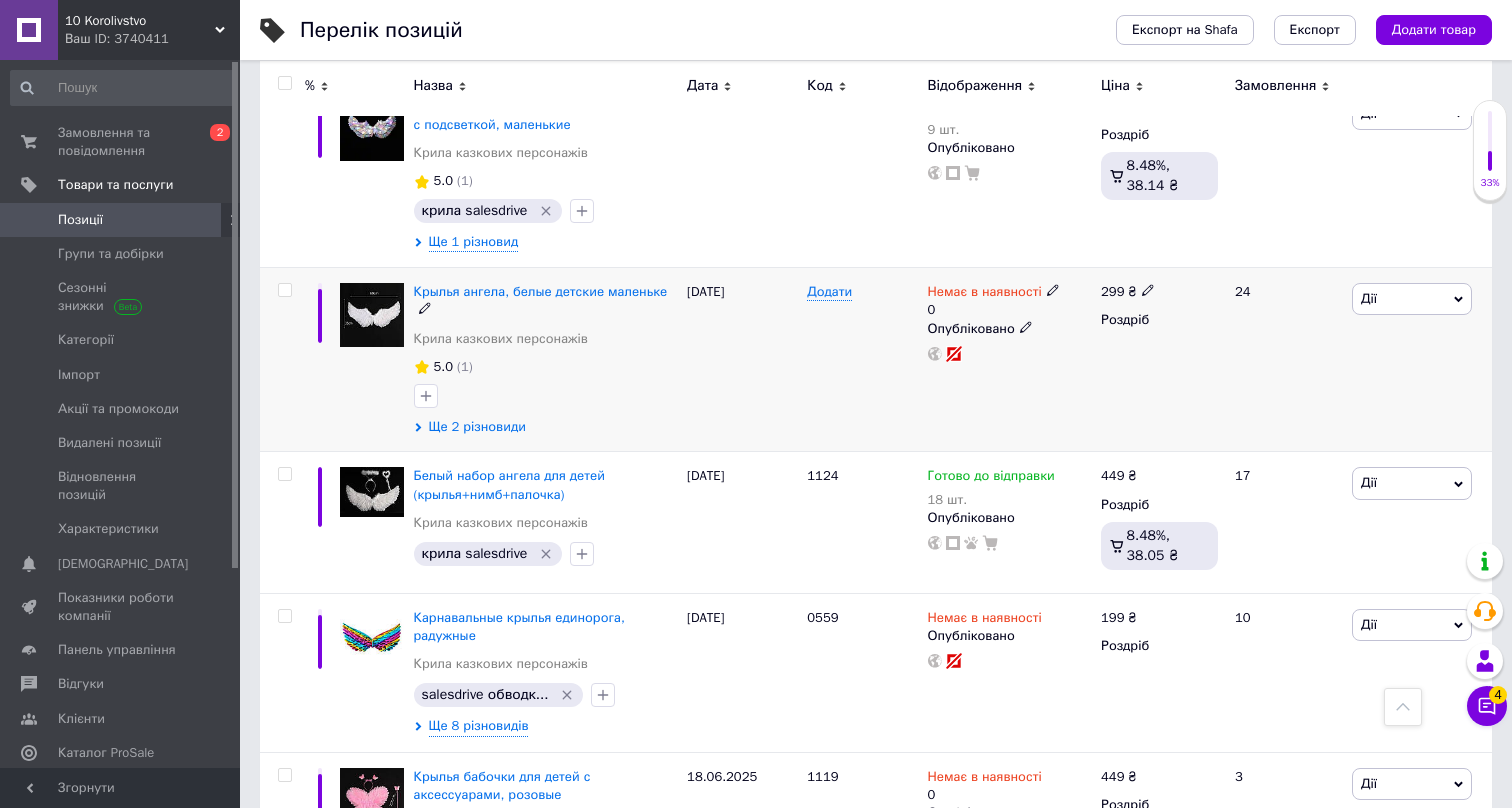 type on "крила" 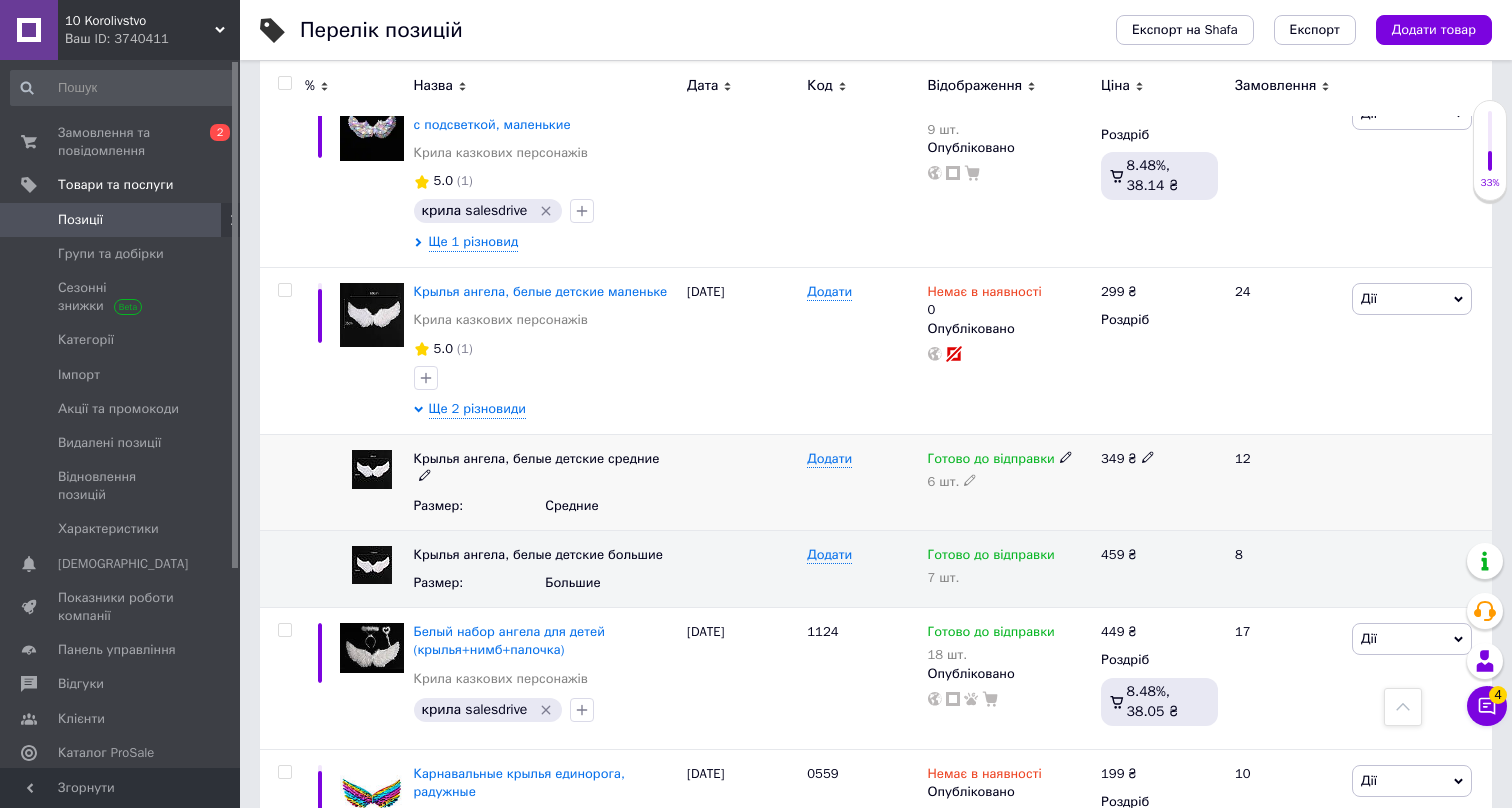click 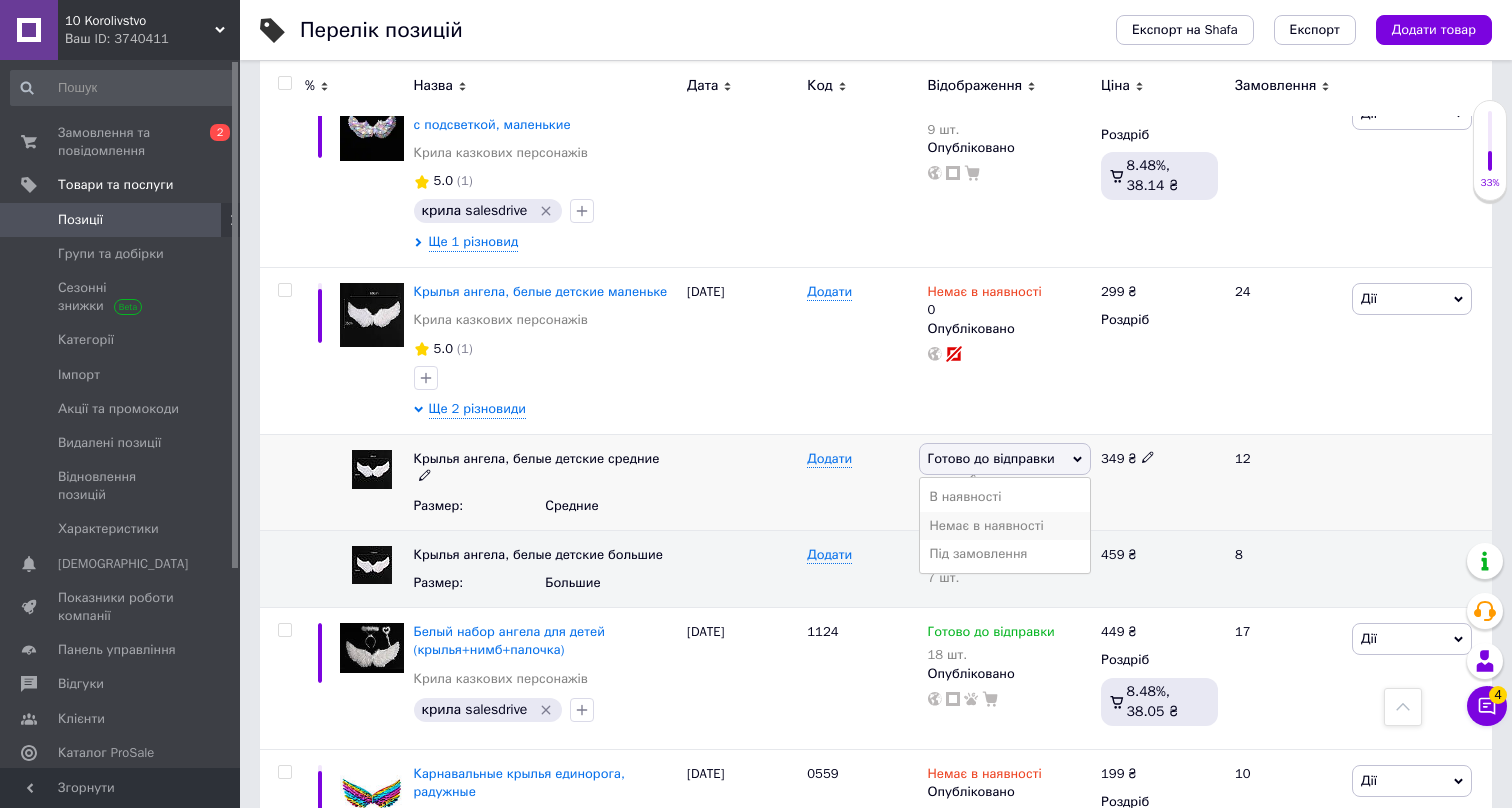 click on "Немає в наявності" at bounding box center [1005, 526] 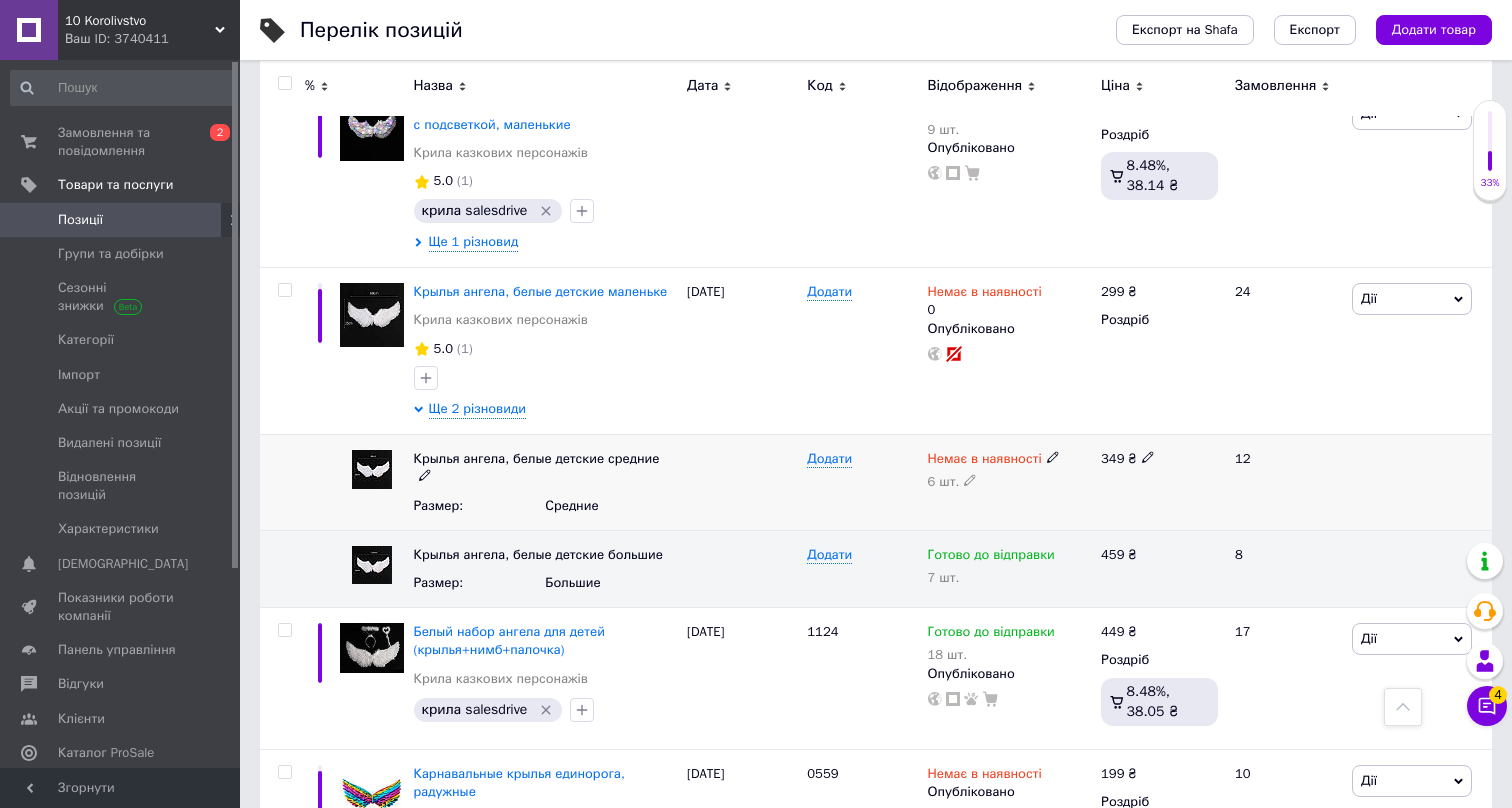 click 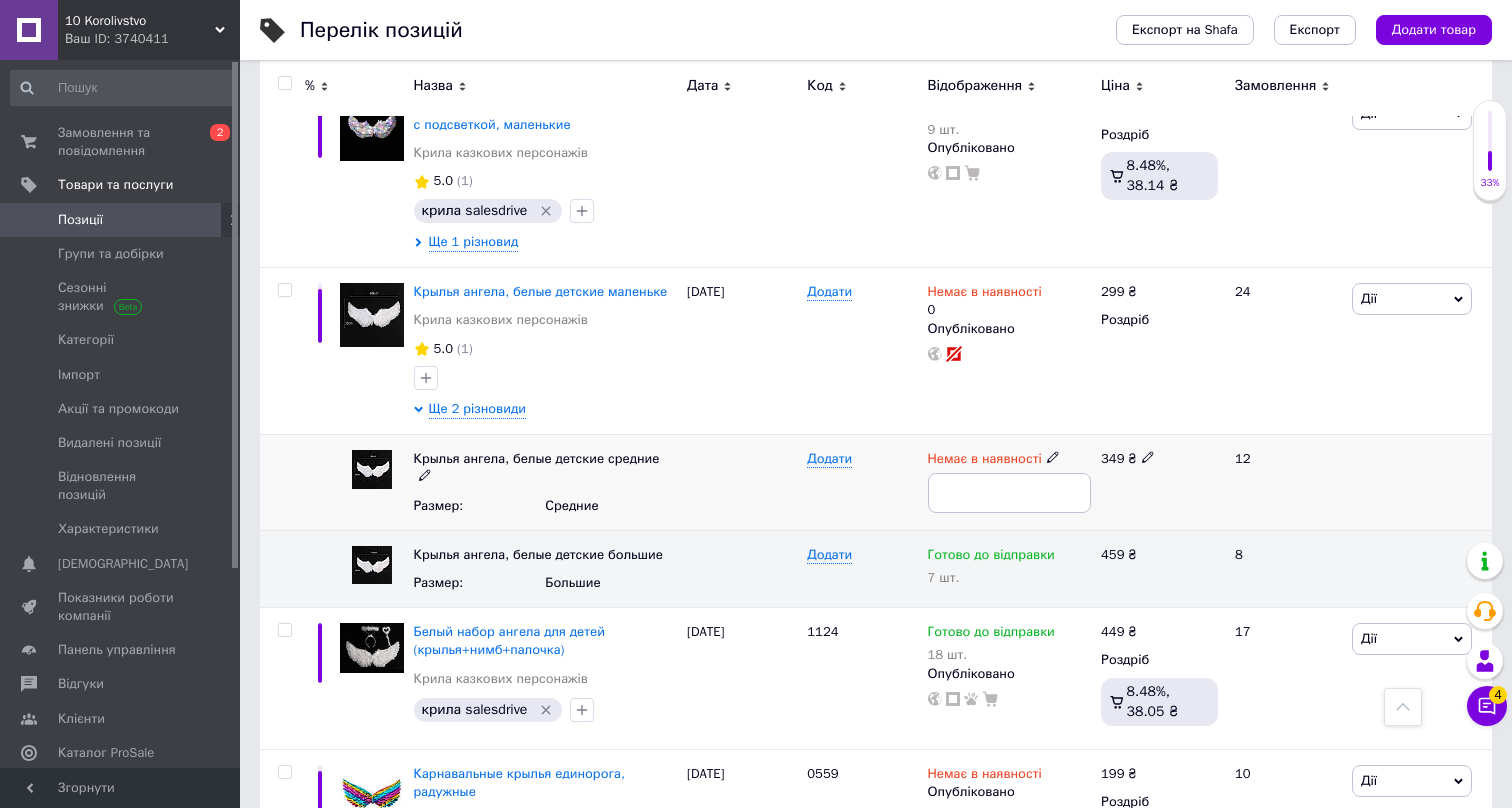 type on "0" 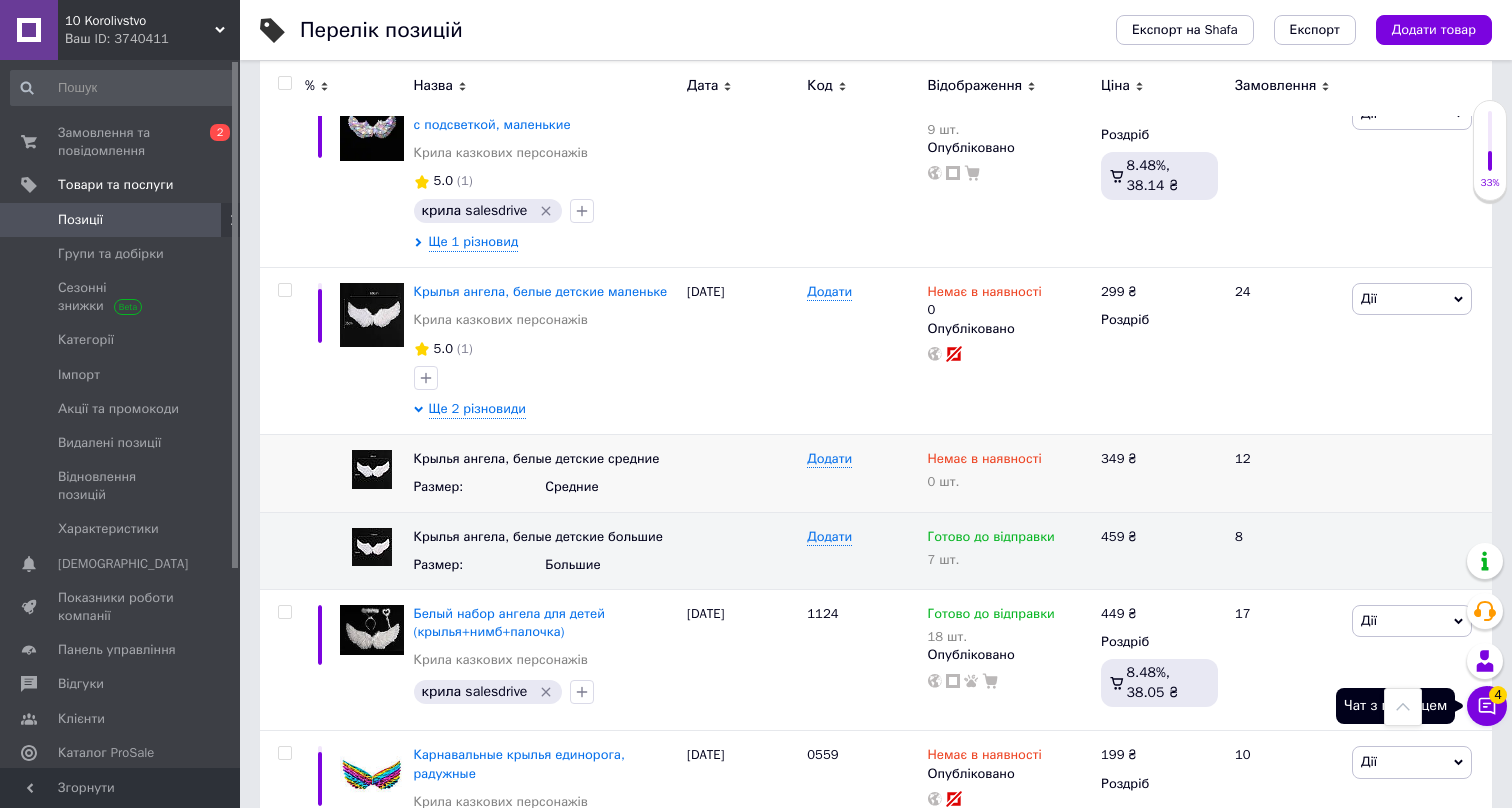 click 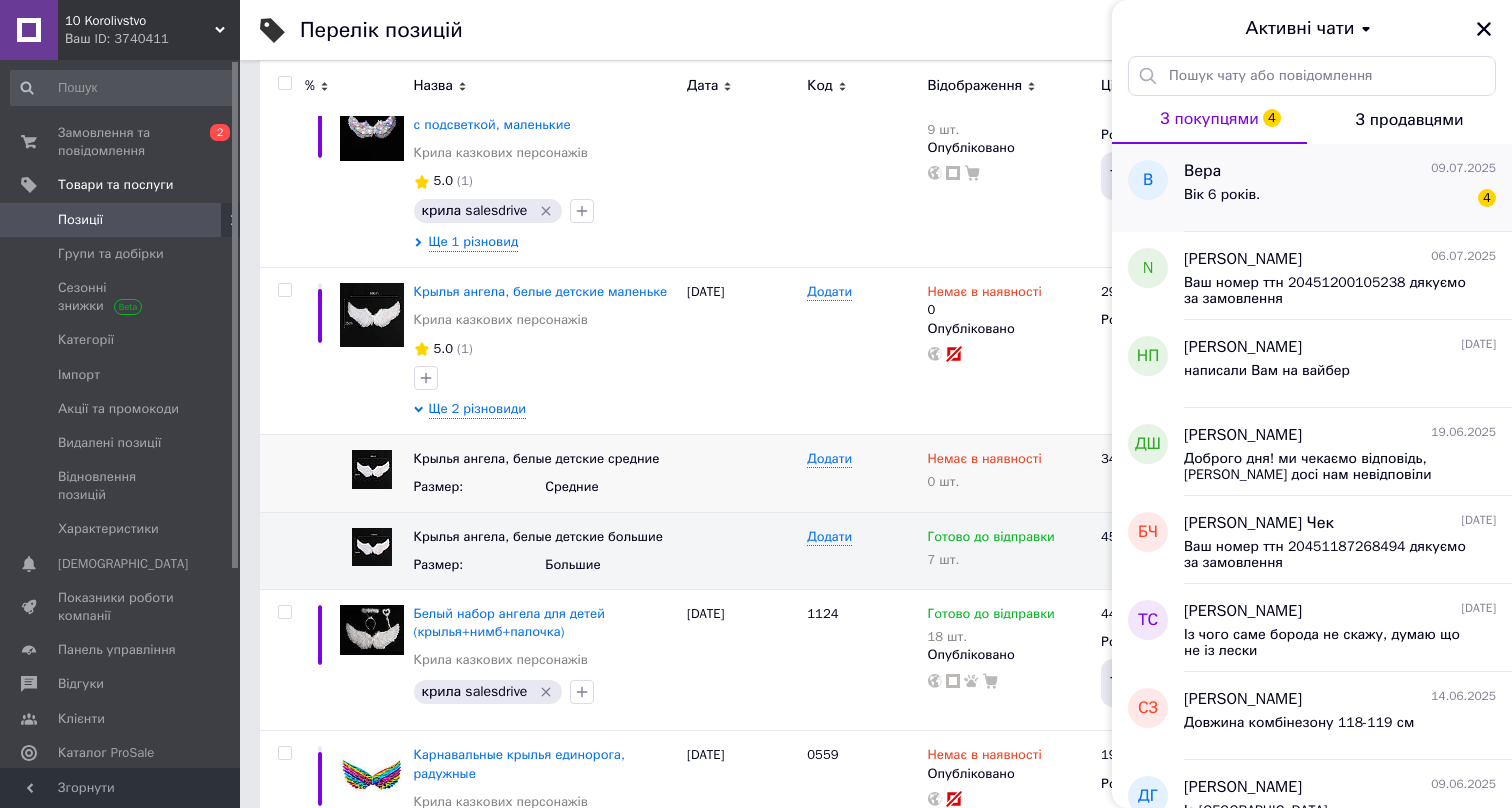 click on "Вік 6 років. 4" at bounding box center [1340, 199] 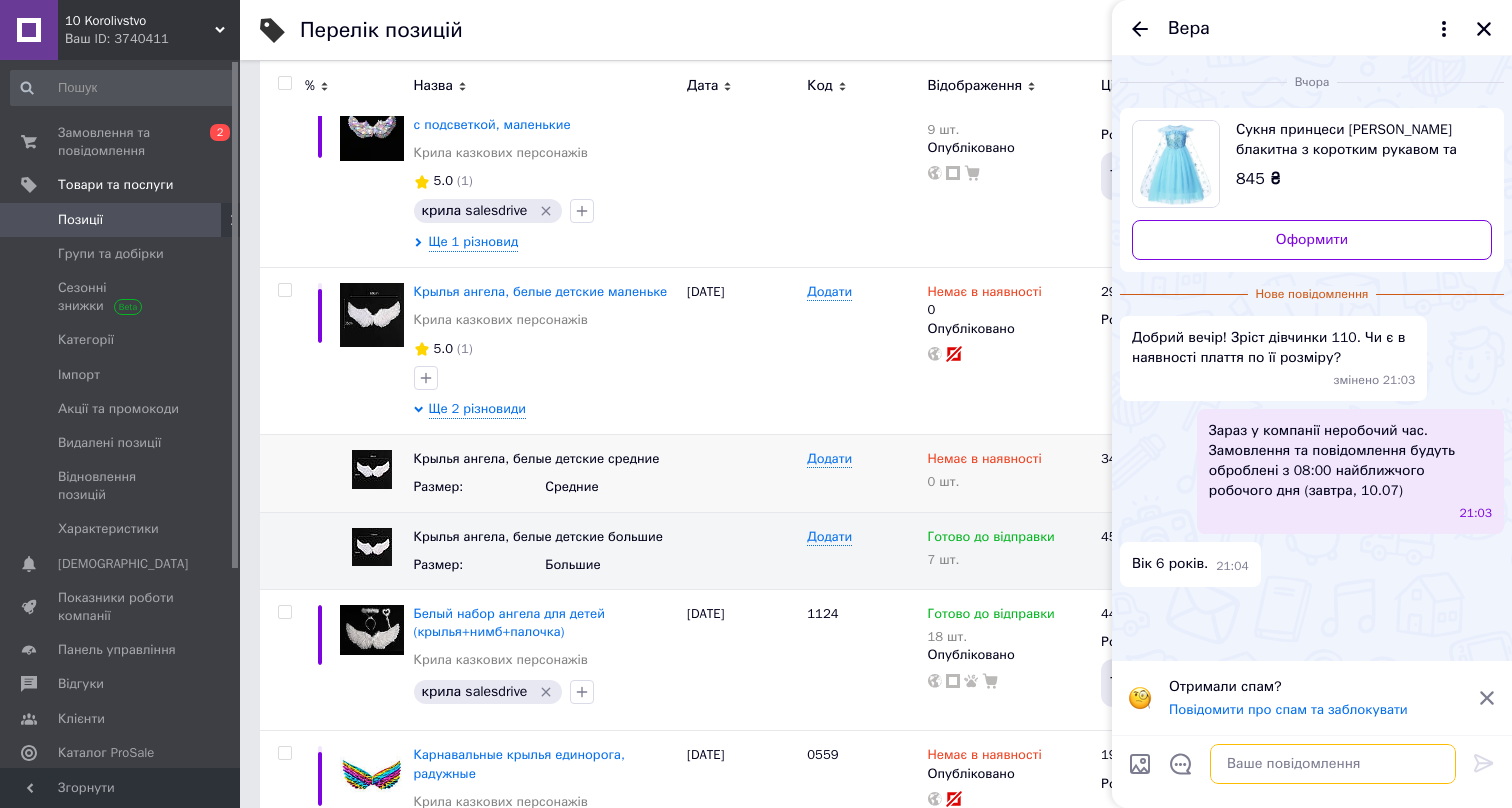 click at bounding box center [1333, 764] 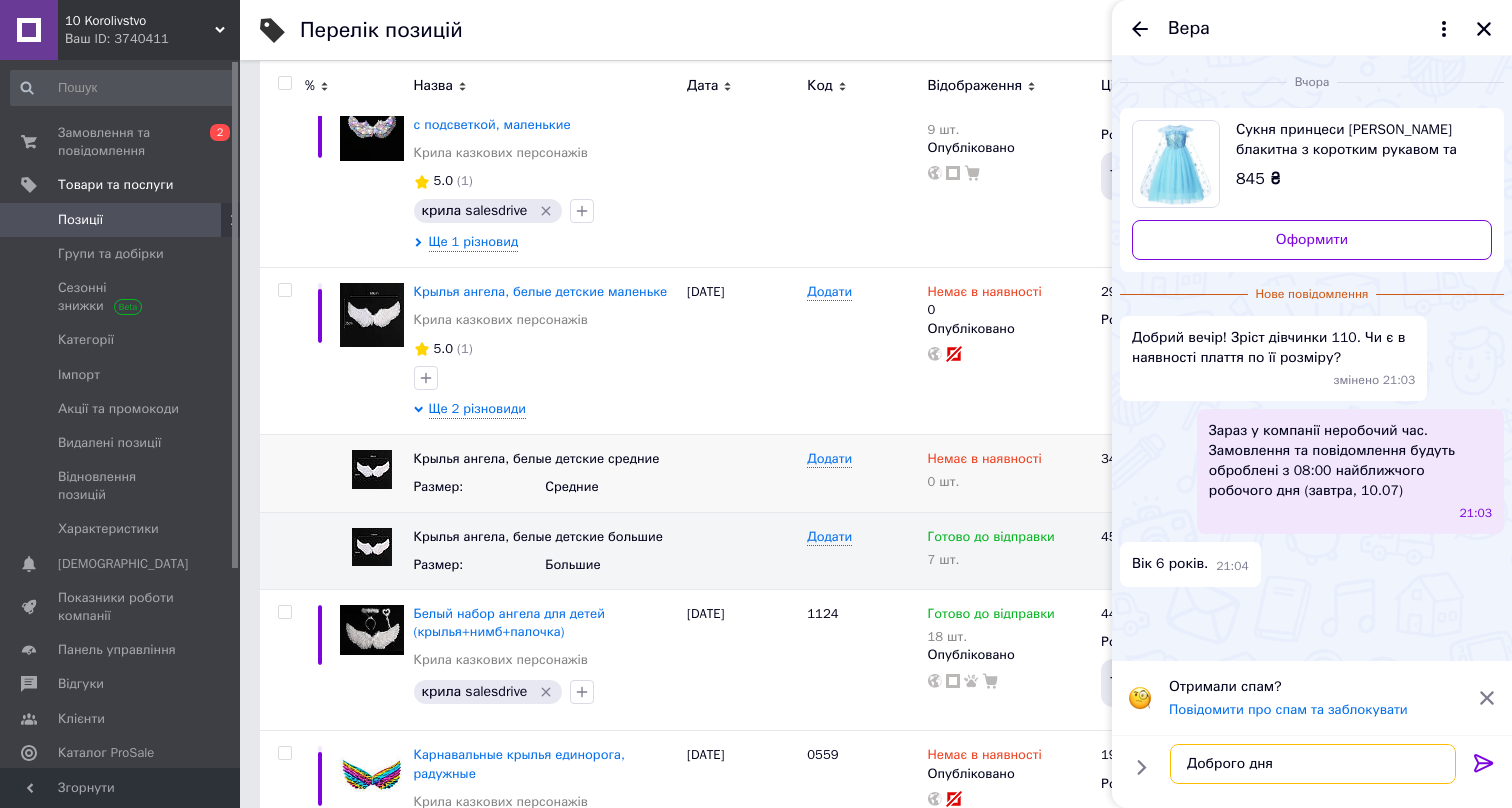type on "Доброго дня!" 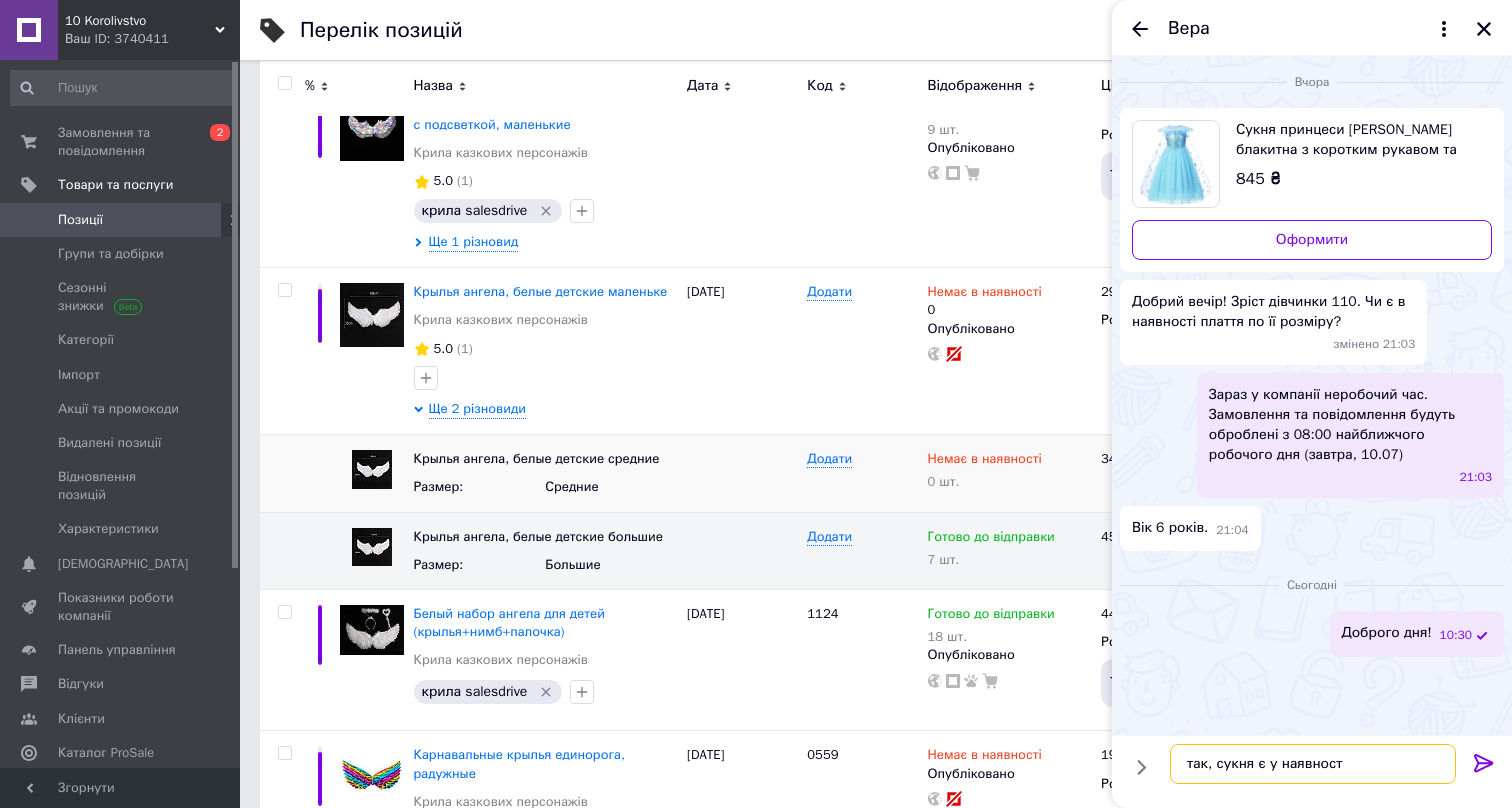 type on "так, сукня є у наявності" 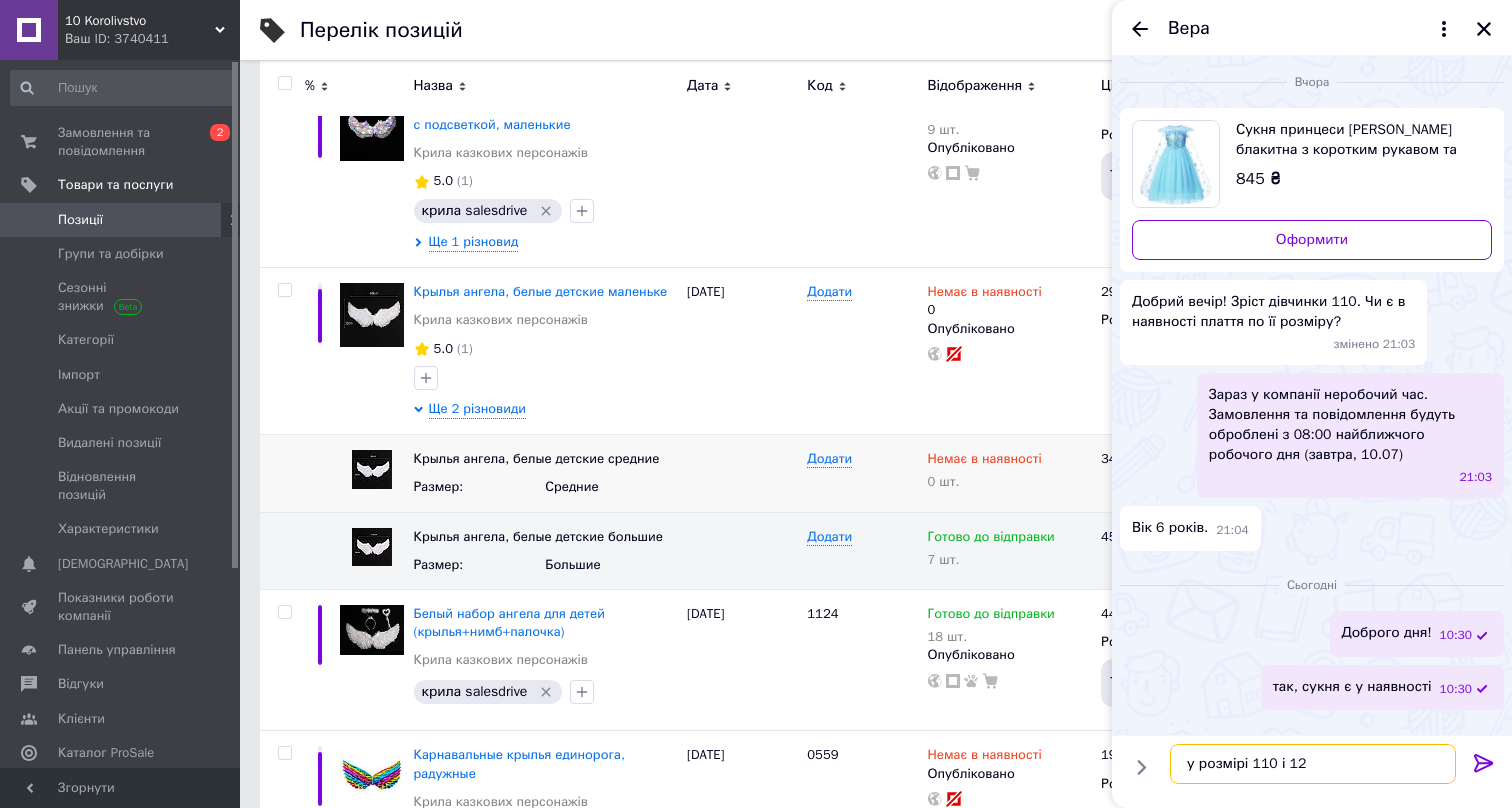 type on "у розмірі 110 і 120" 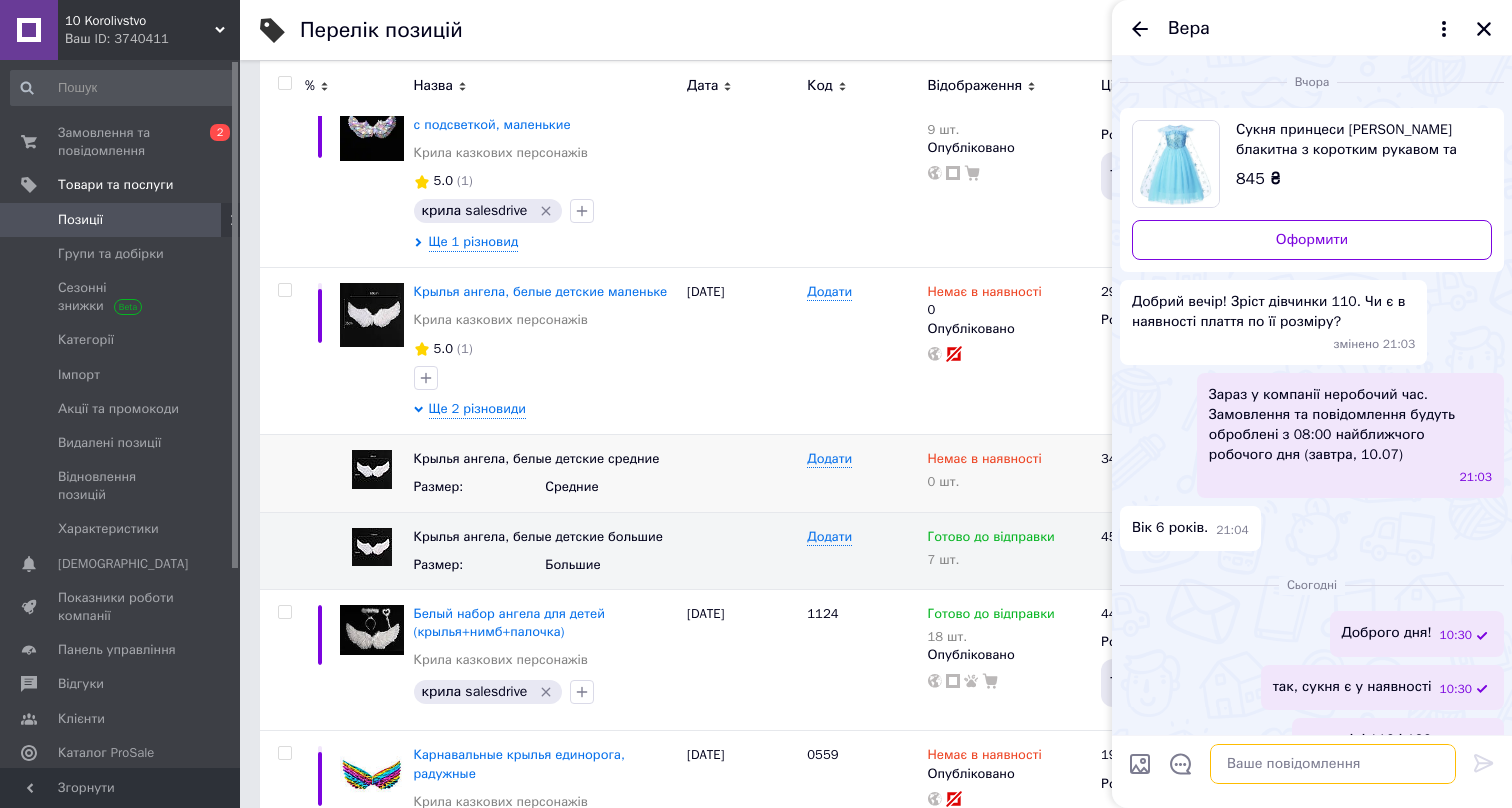 scroll, scrollTop: 36, scrollLeft: 0, axis: vertical 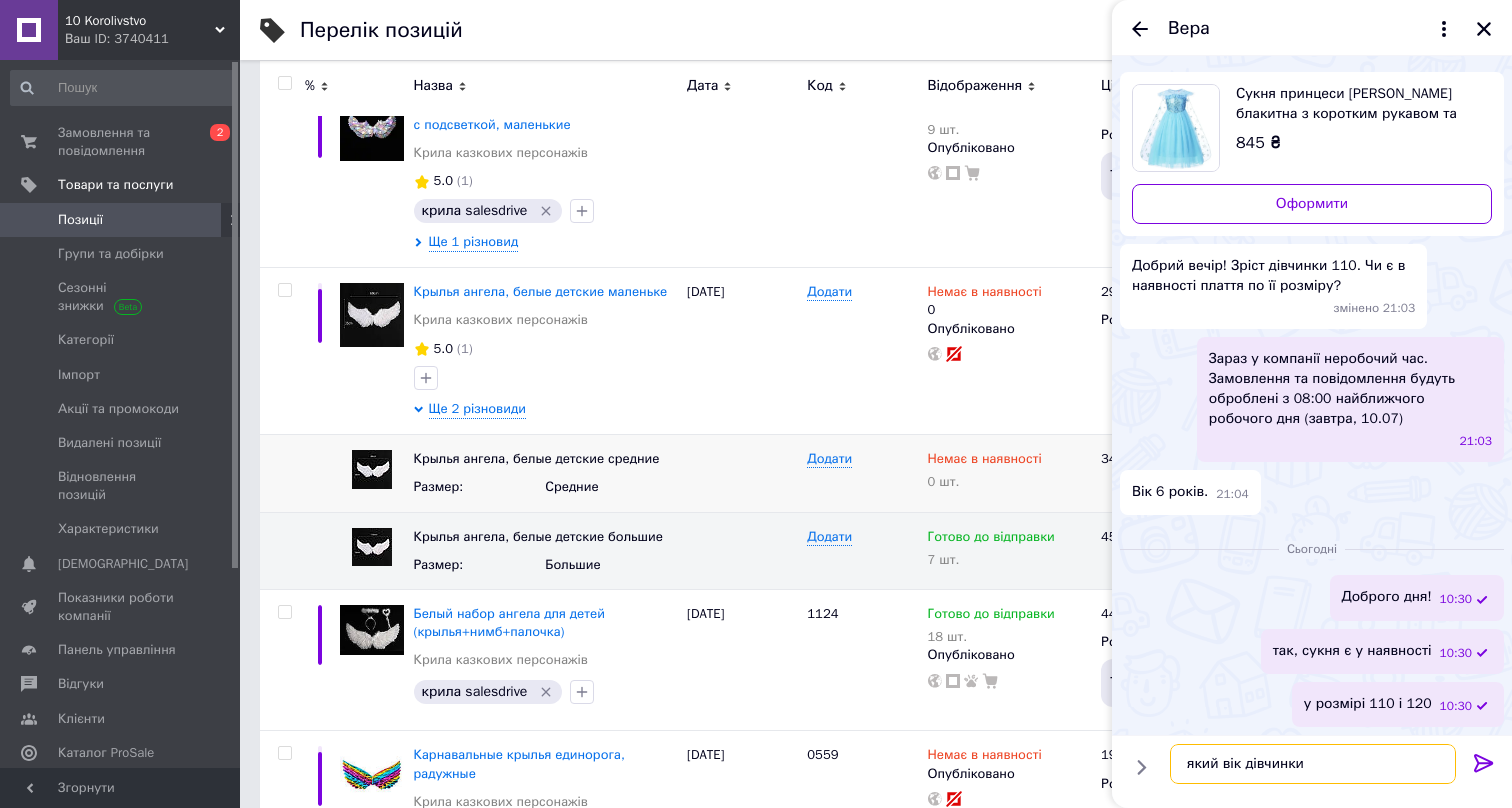 type on "який вік дівчинки ?" 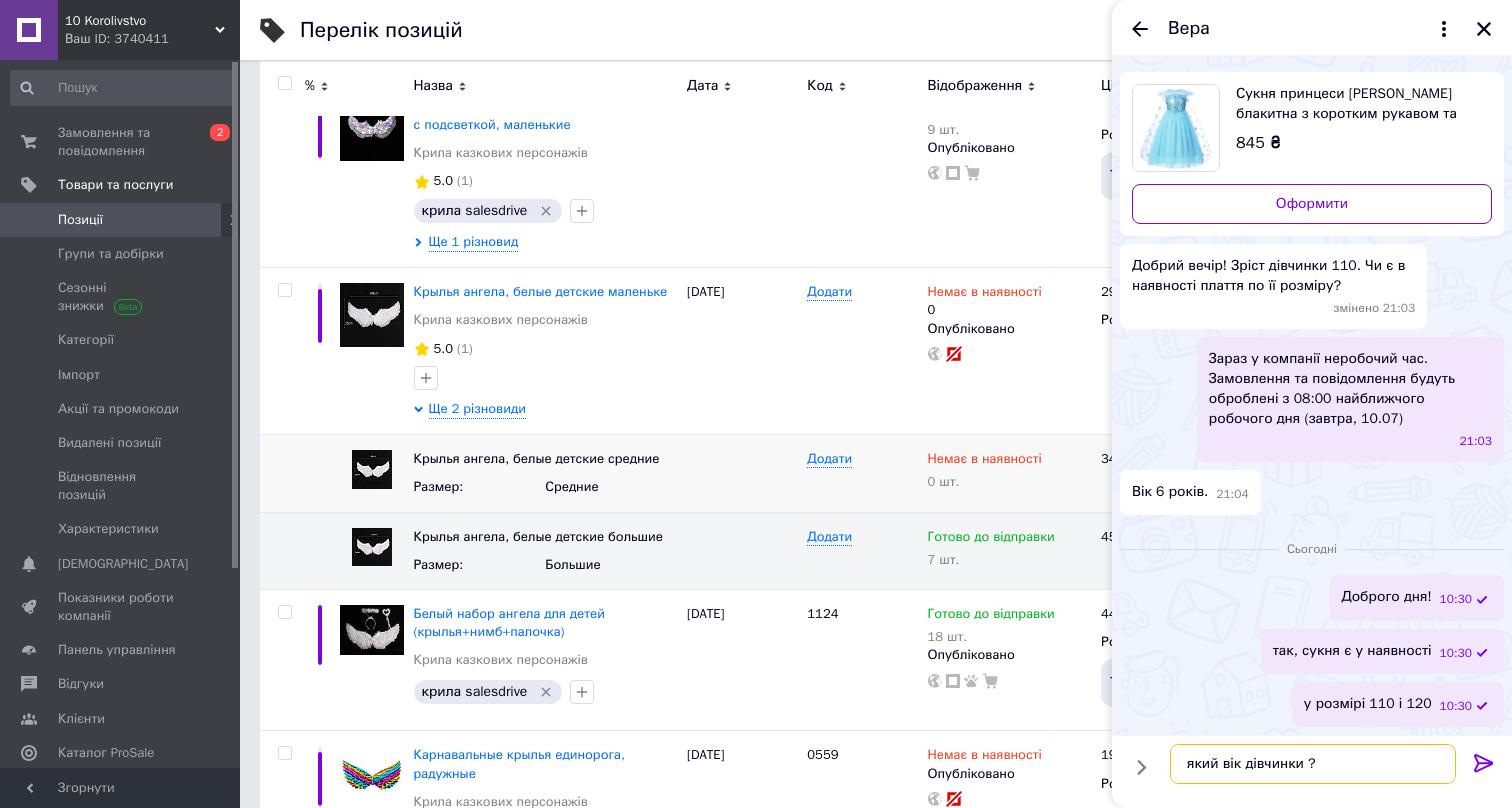 type 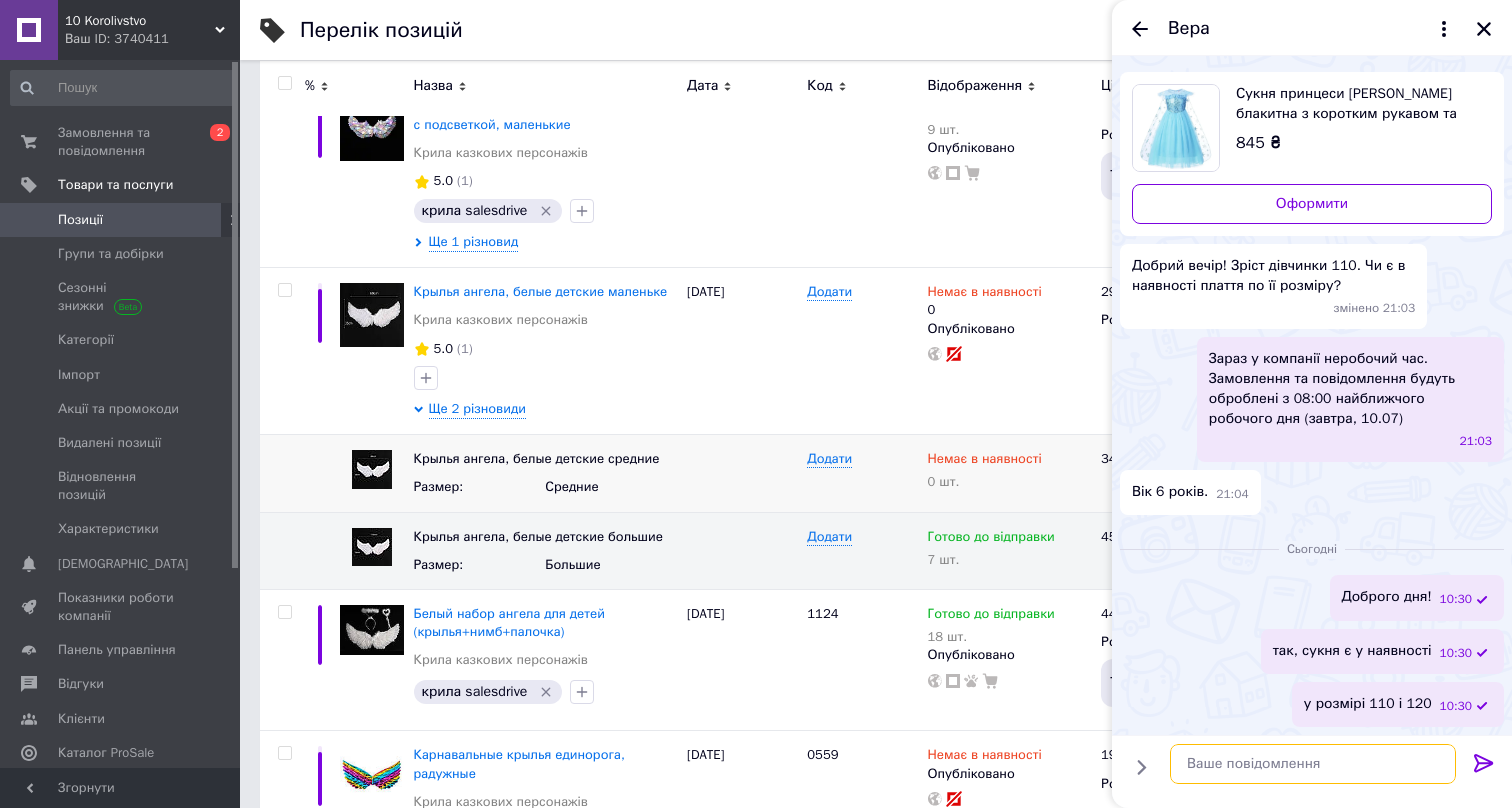scroll, scrollTop: 89, scrollLeft: 0, axis: vertical 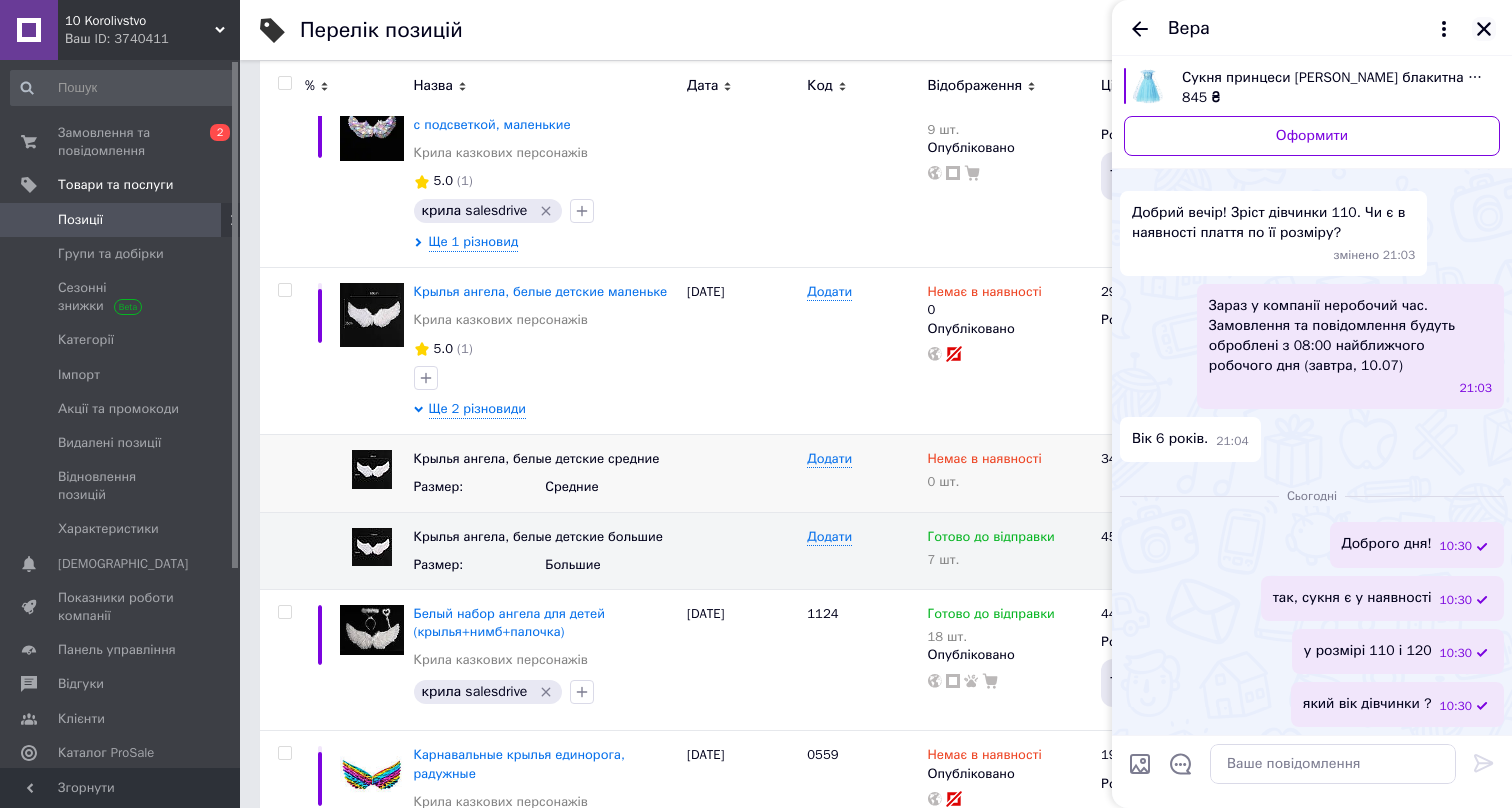 click at bounding box center [1484, 29] 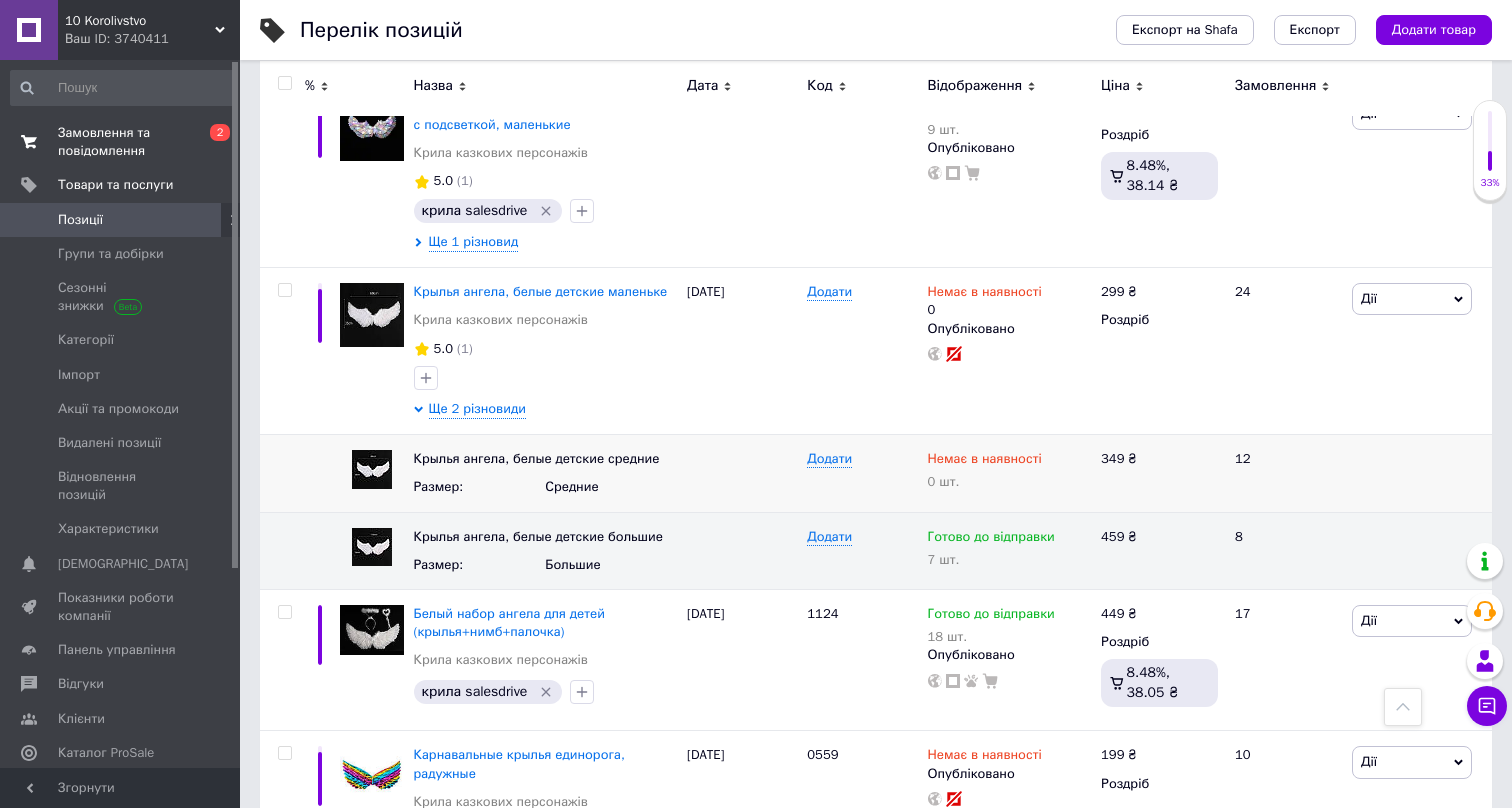 click on "Замовлення та повідомлення" at bounding box center [121, 142] 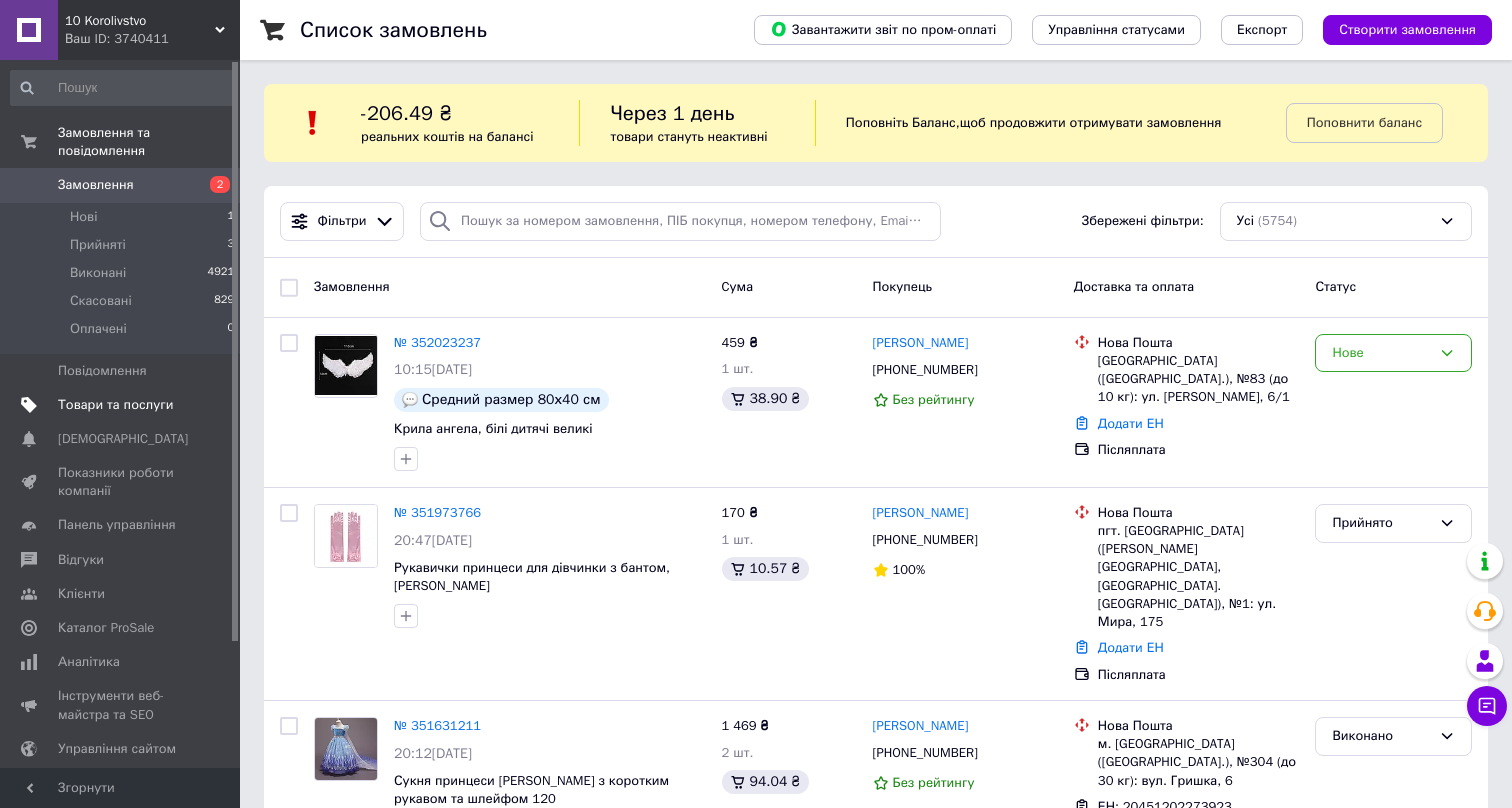 click on "Товари та послуги" at bounding box center [115, 405] 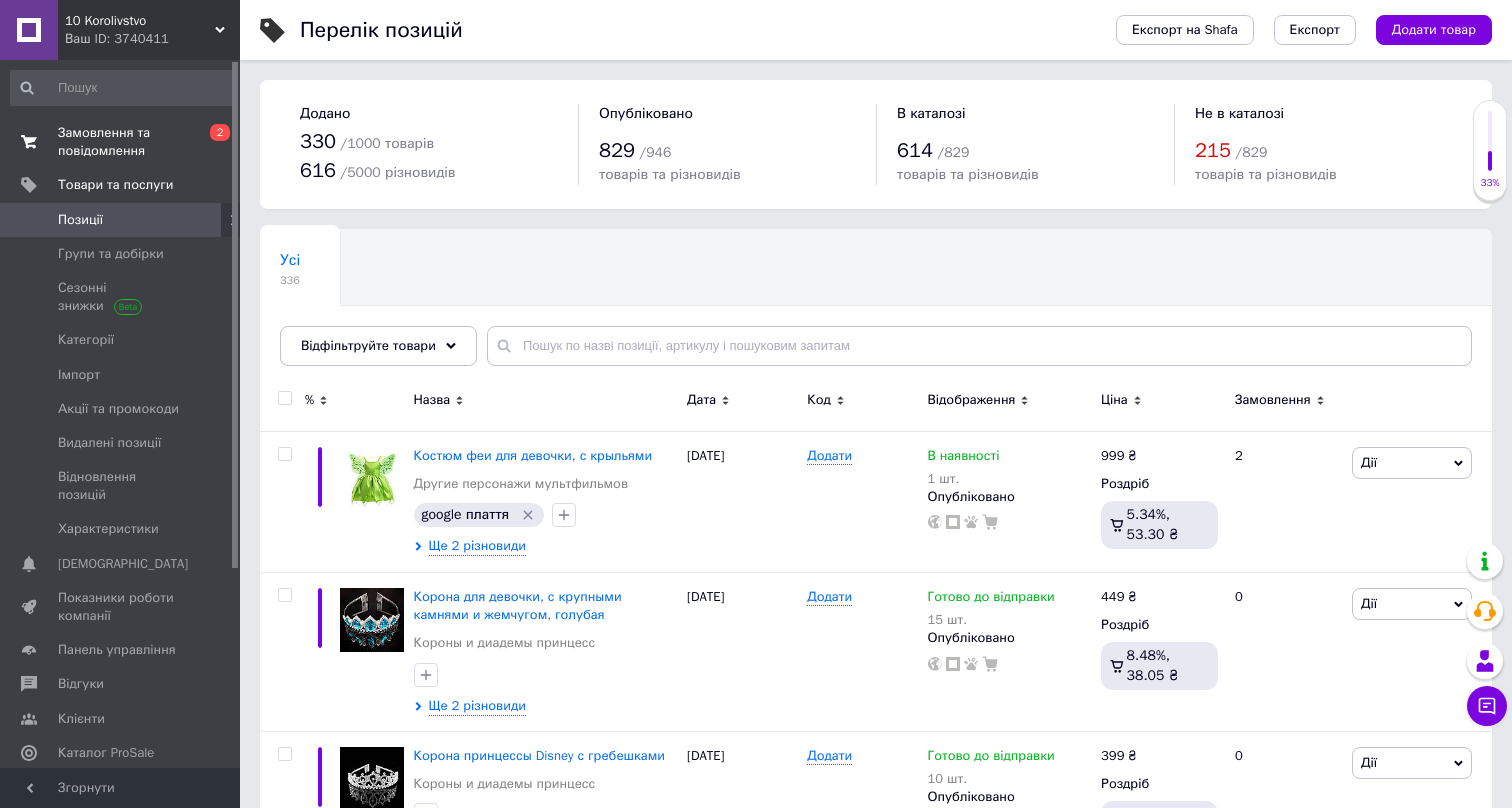 click on "Замовлення та повідомлення" at bounding box center [121, 142] 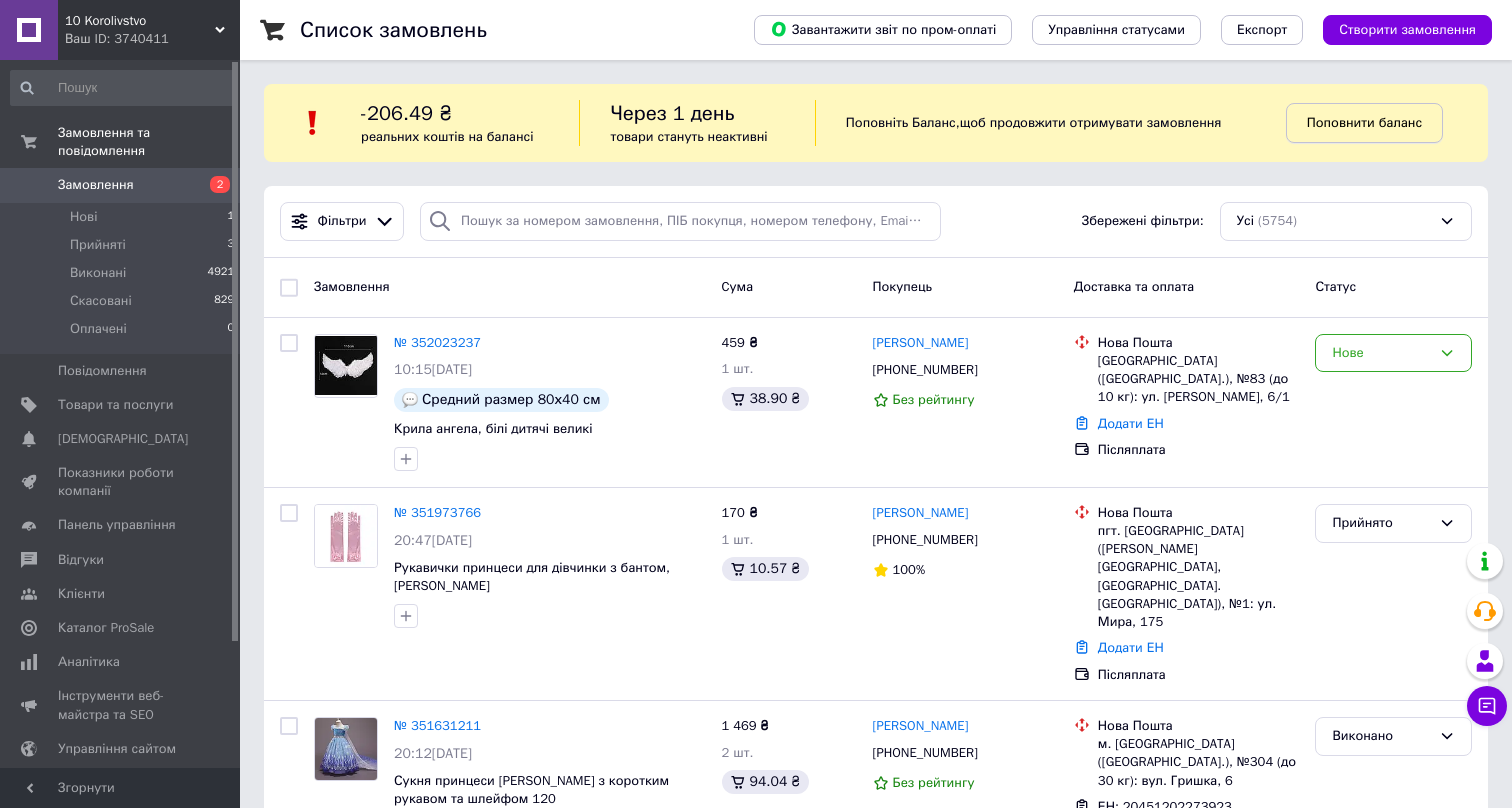 click on "Поповнити баланс" at bounding box center (1364, 123) 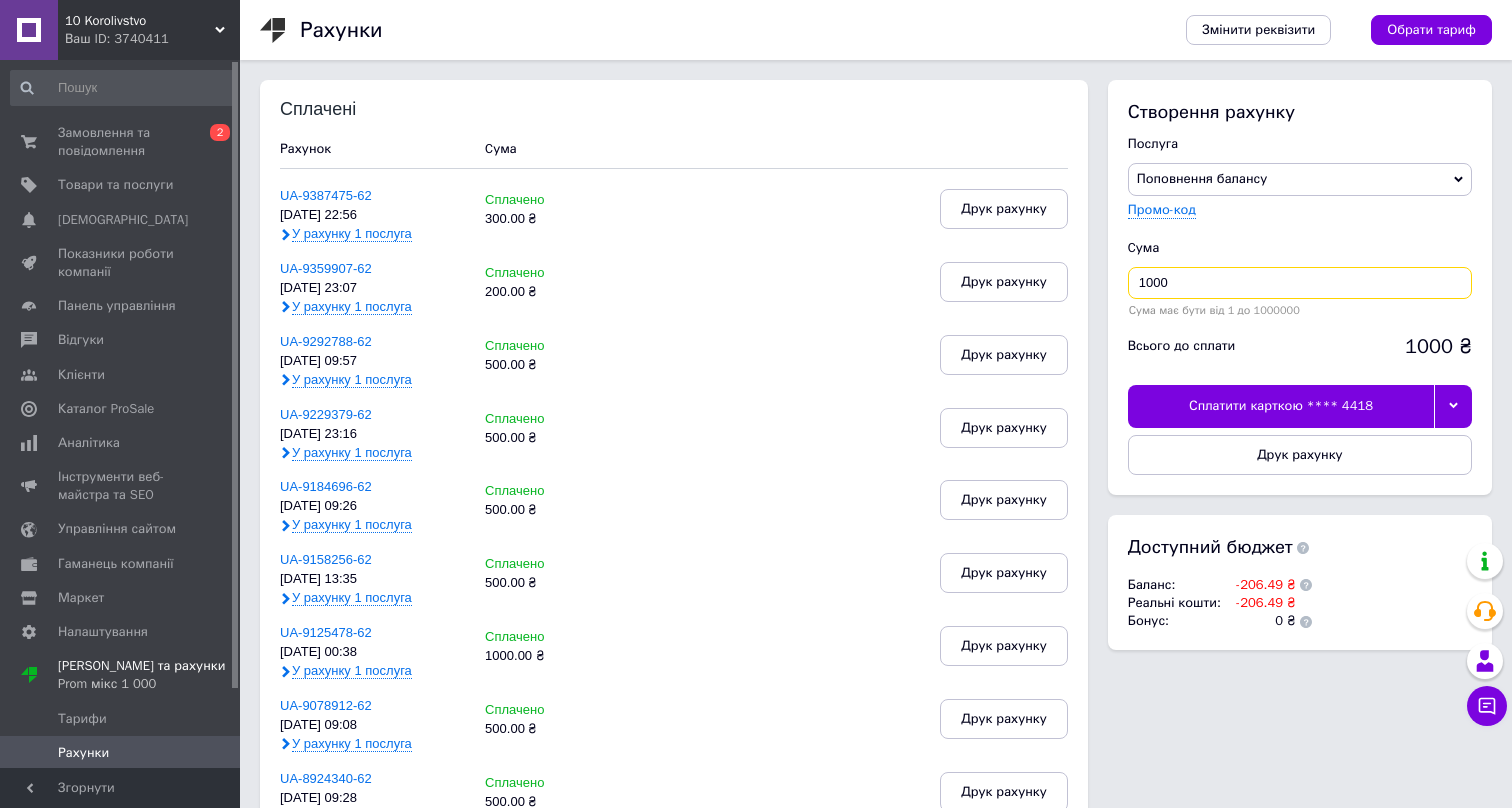 click on "1000" at bounding box center [1300, 283] 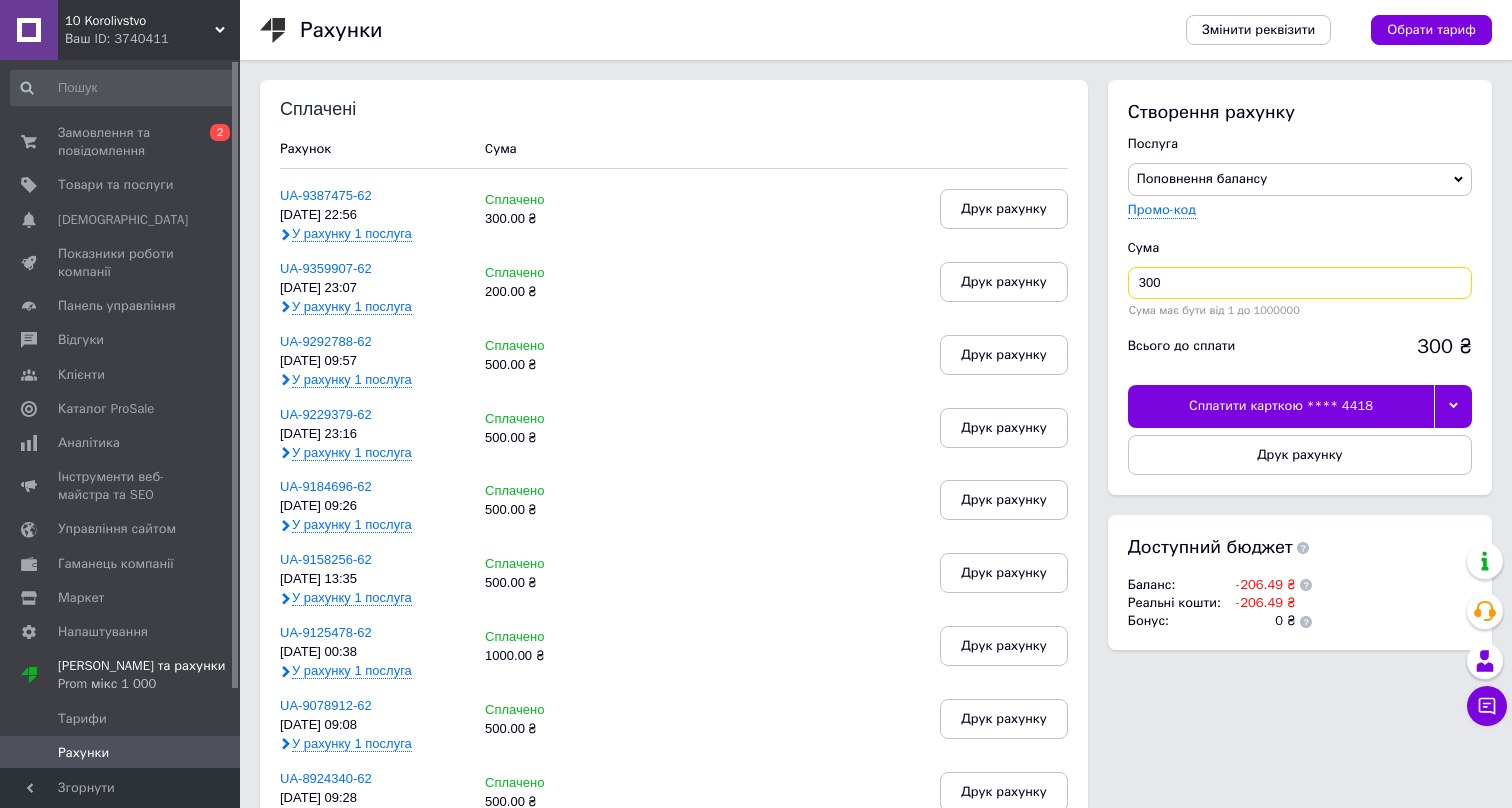 type on "300" 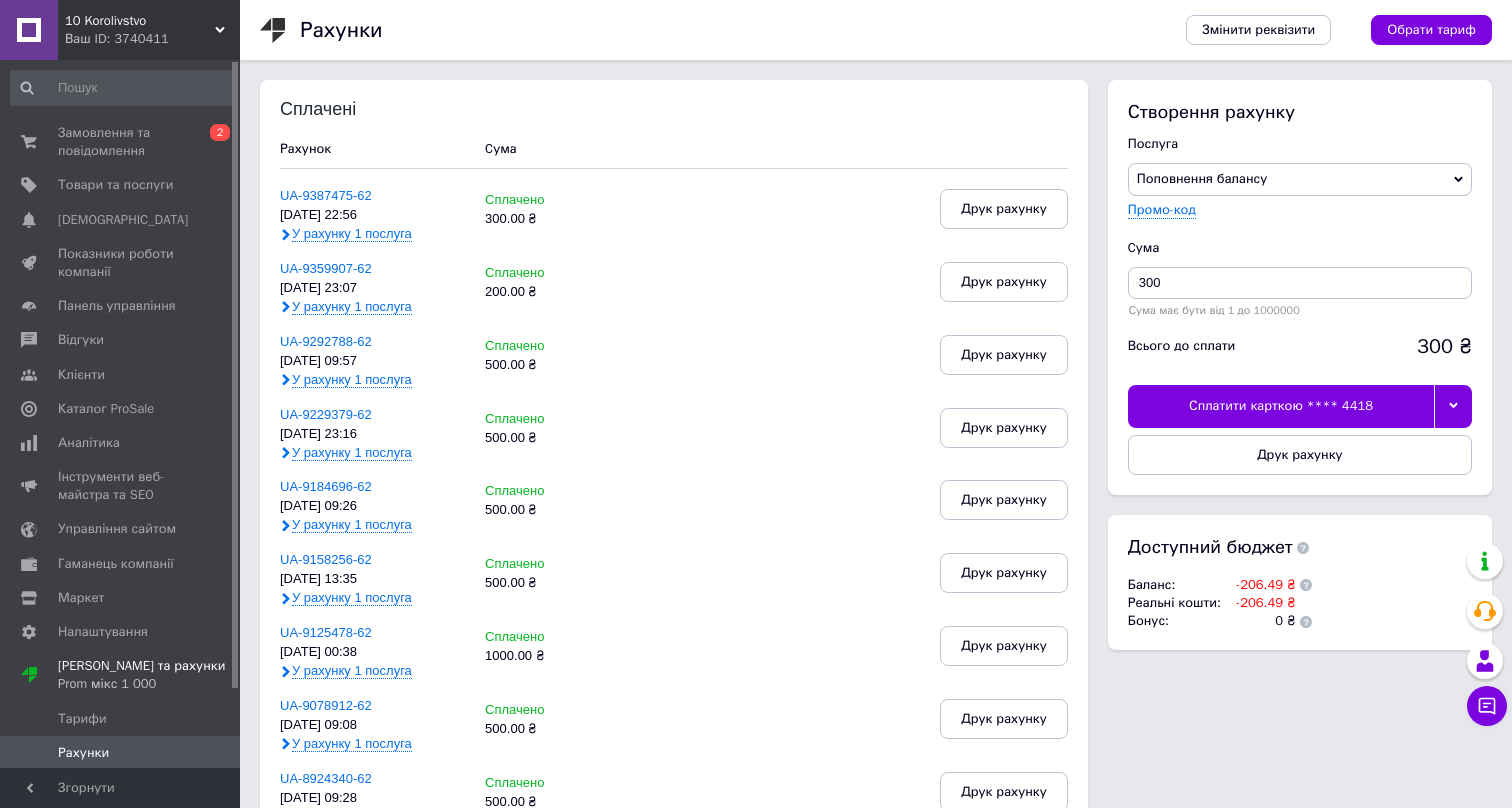 click on "Сплатити карткою  **** 4418" at bounding box center (1281, 406) 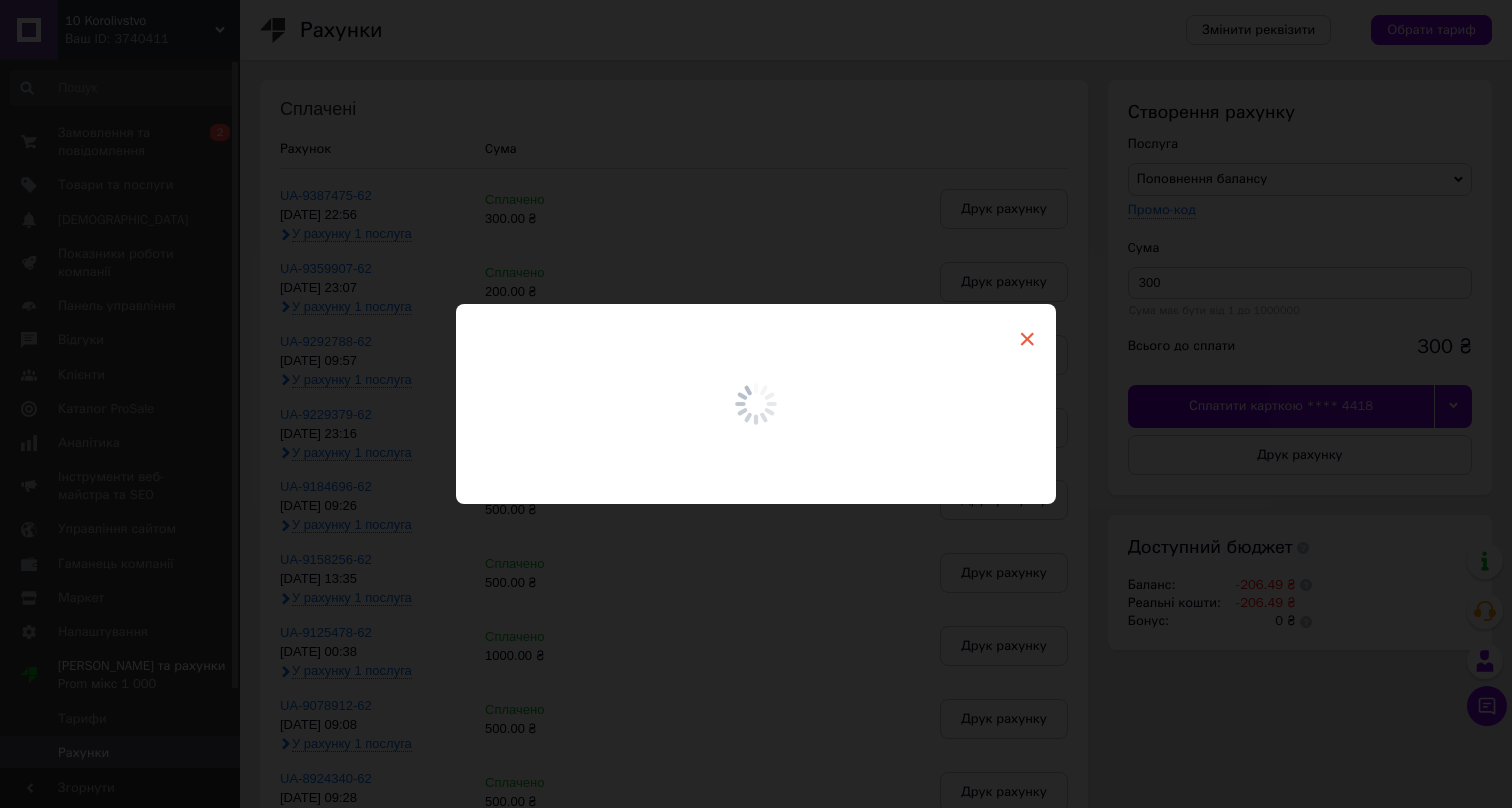 click on "×" at bounding box center [1027, 339] 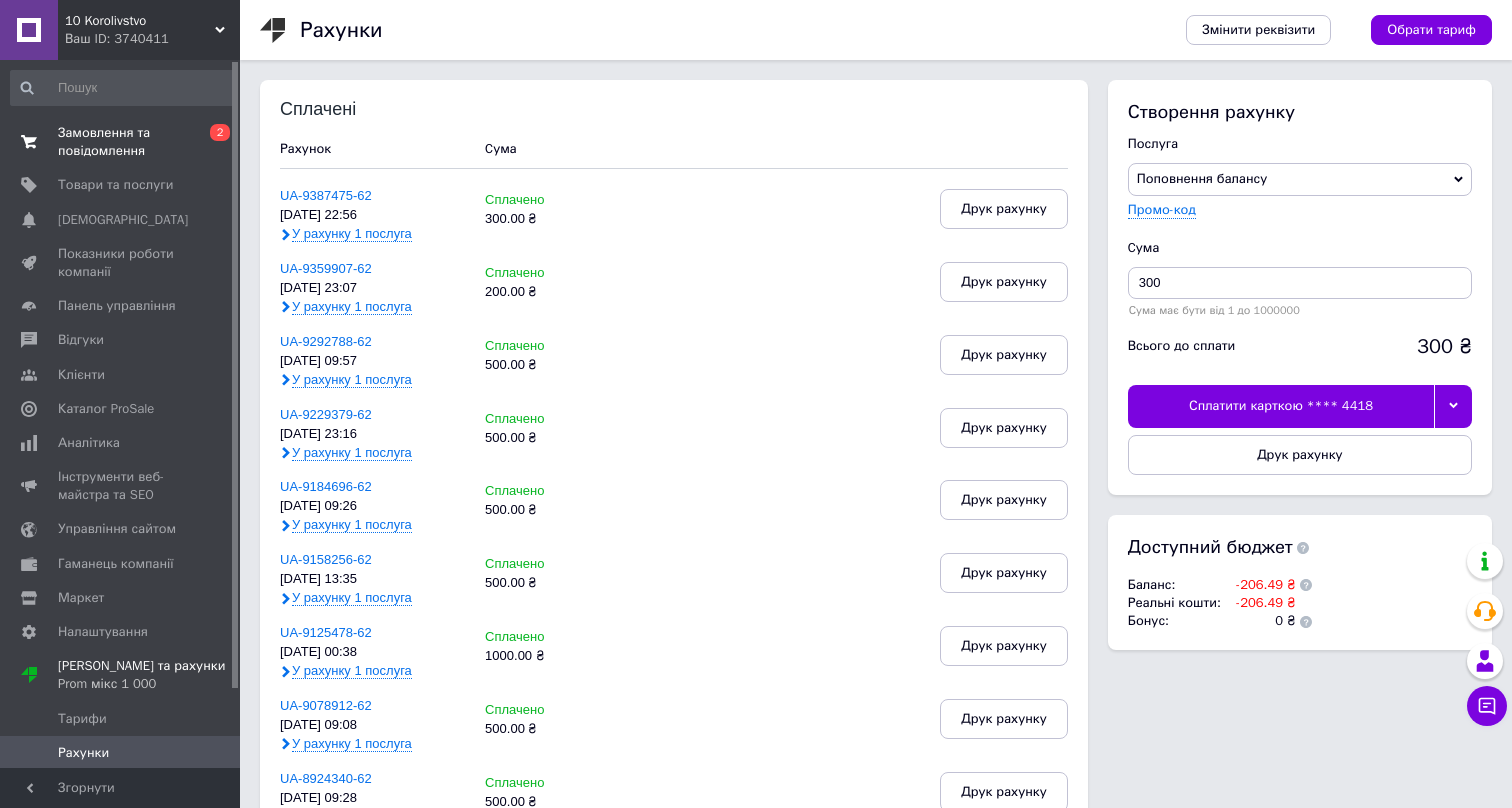 click on "Замовлення та повідомлення" at bounding box center [121, 142] 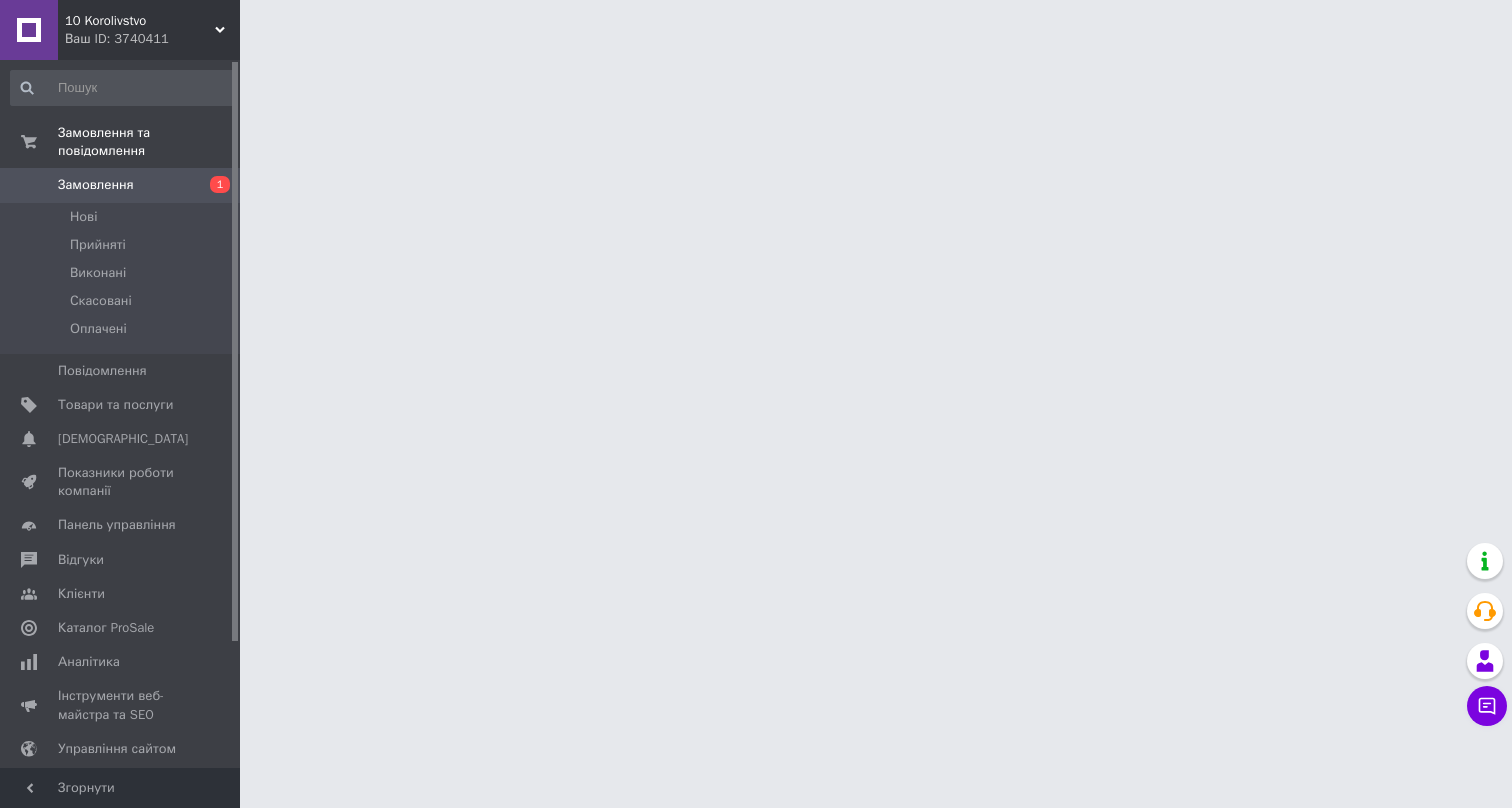 scroll, scrollTop: 0, scrollLeft: 0, axis: both 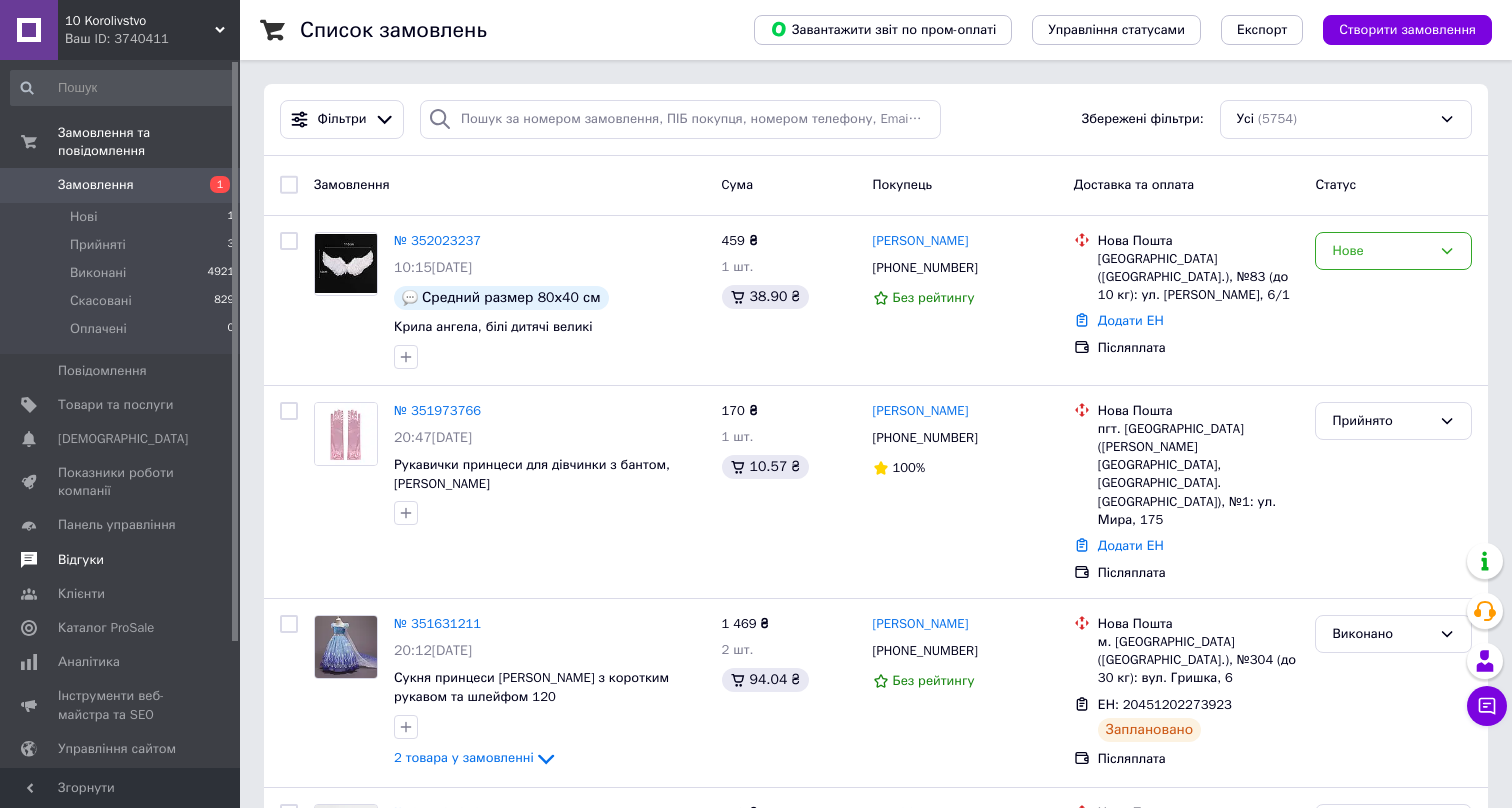 click on "Відгуки" at bounding box center (81, 560) 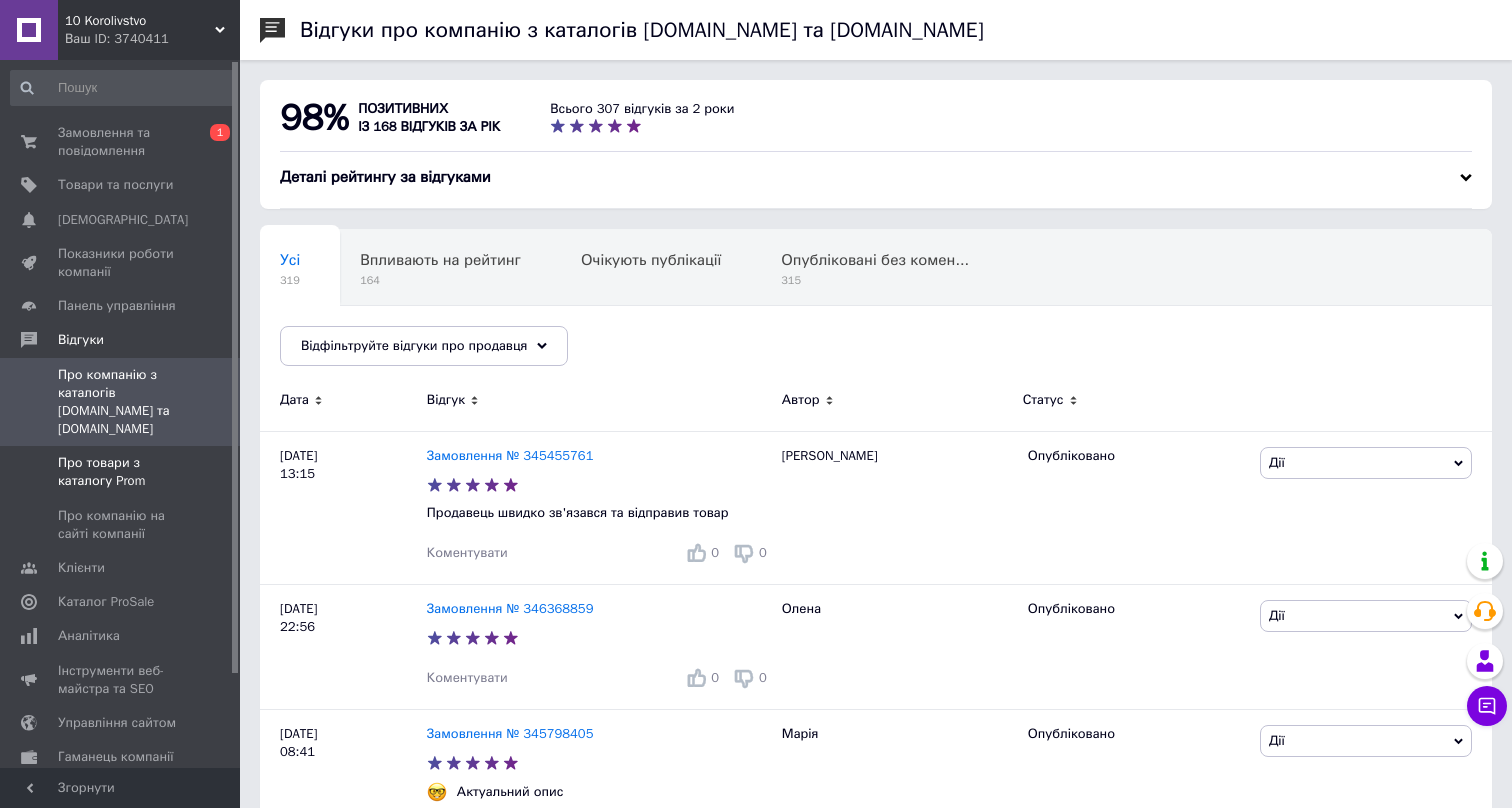 click on "Про товари з каталогу Prom" at bounding box center (121, 472) 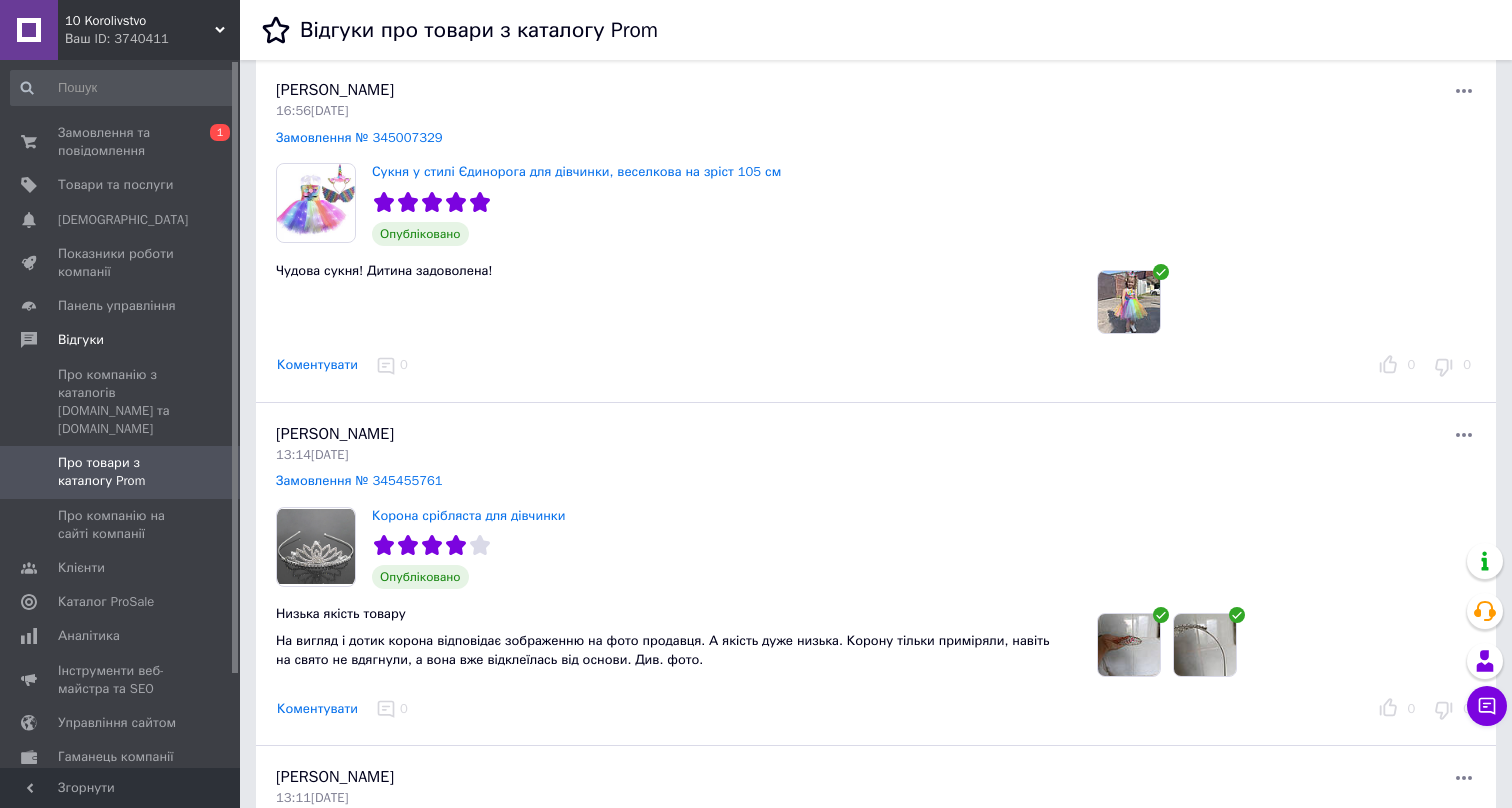 scroll, scrollTop: 413, scrollLeft: 0, axis: vertical 